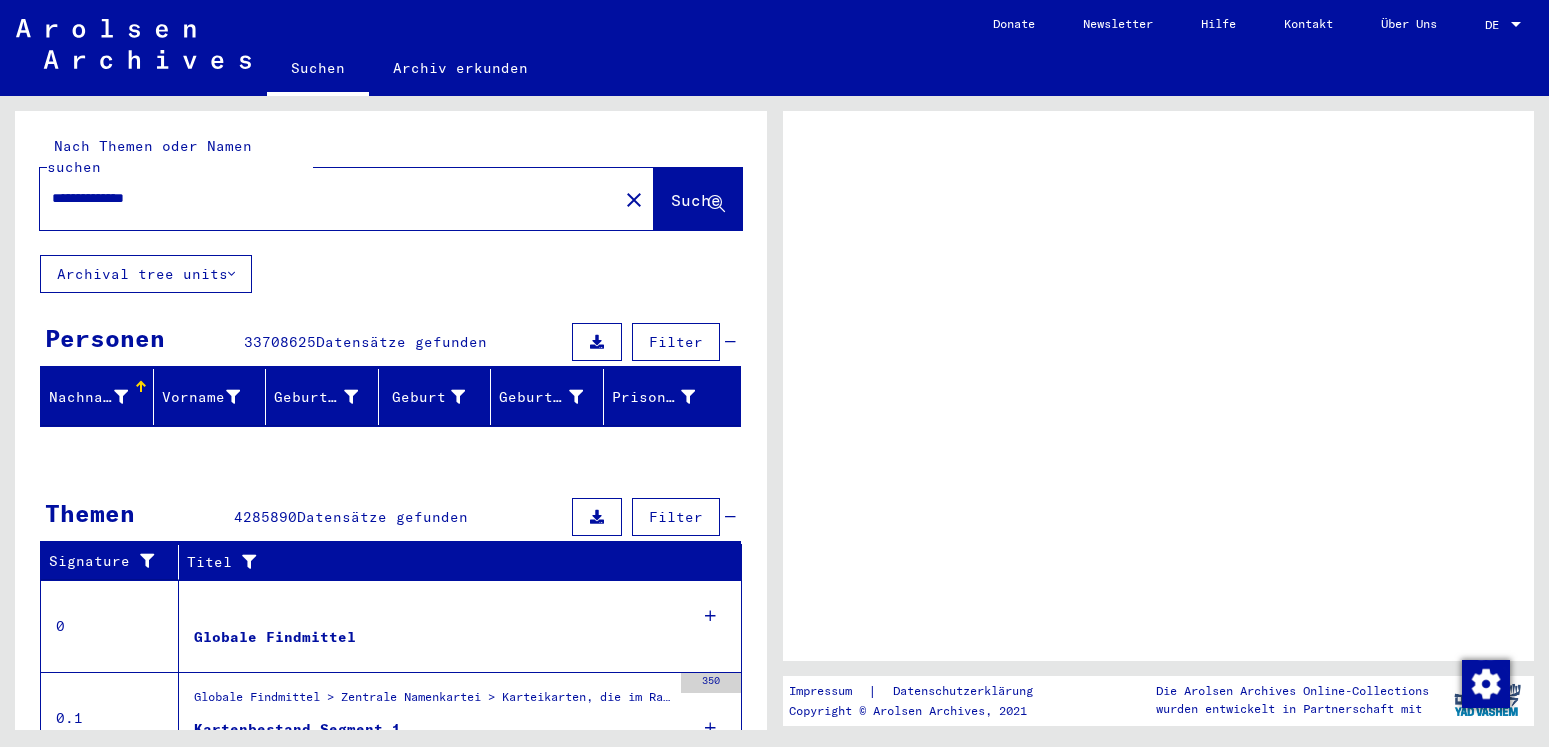 scroll, scrollTop: 0, scrollLeft: 0, axis: both 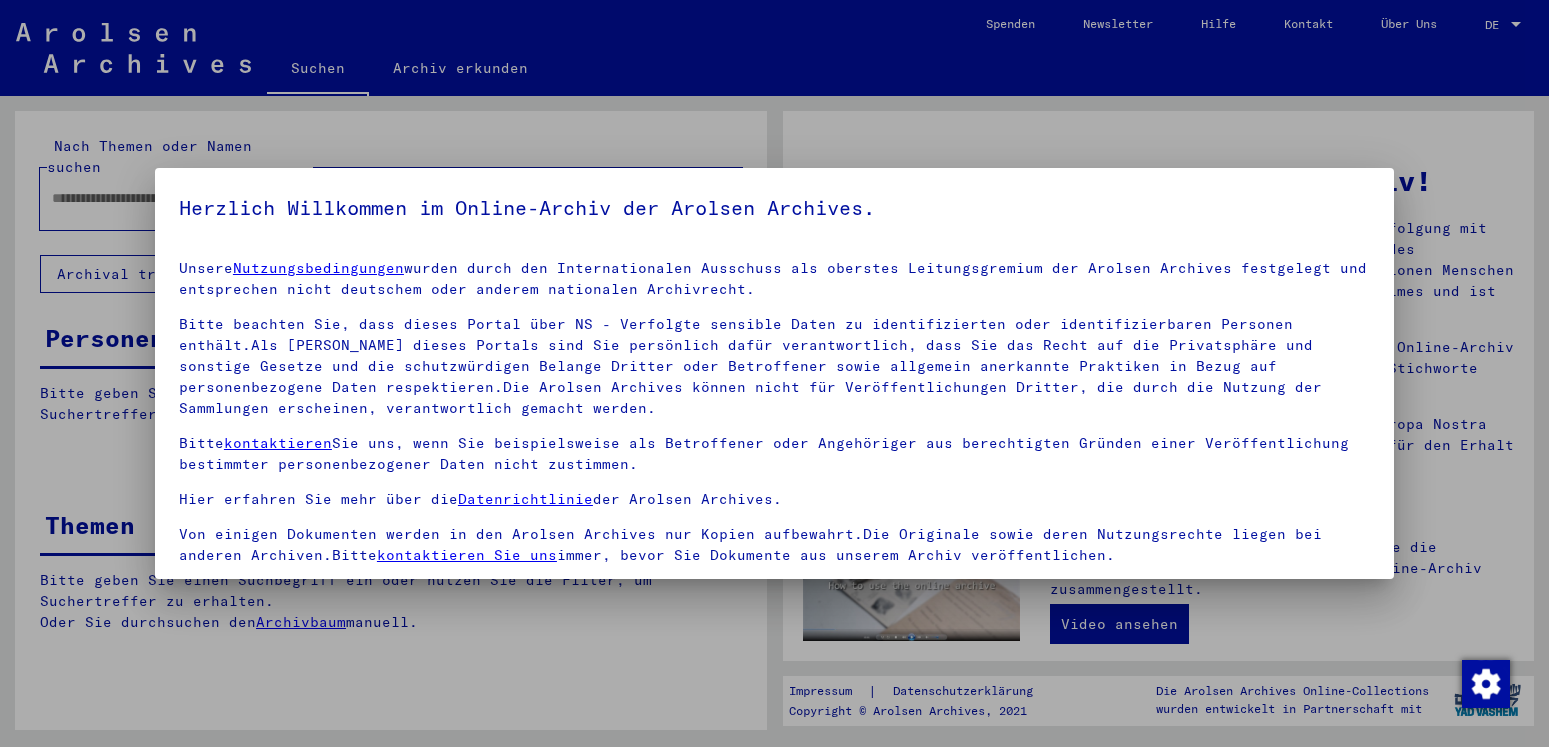 type on "**********" 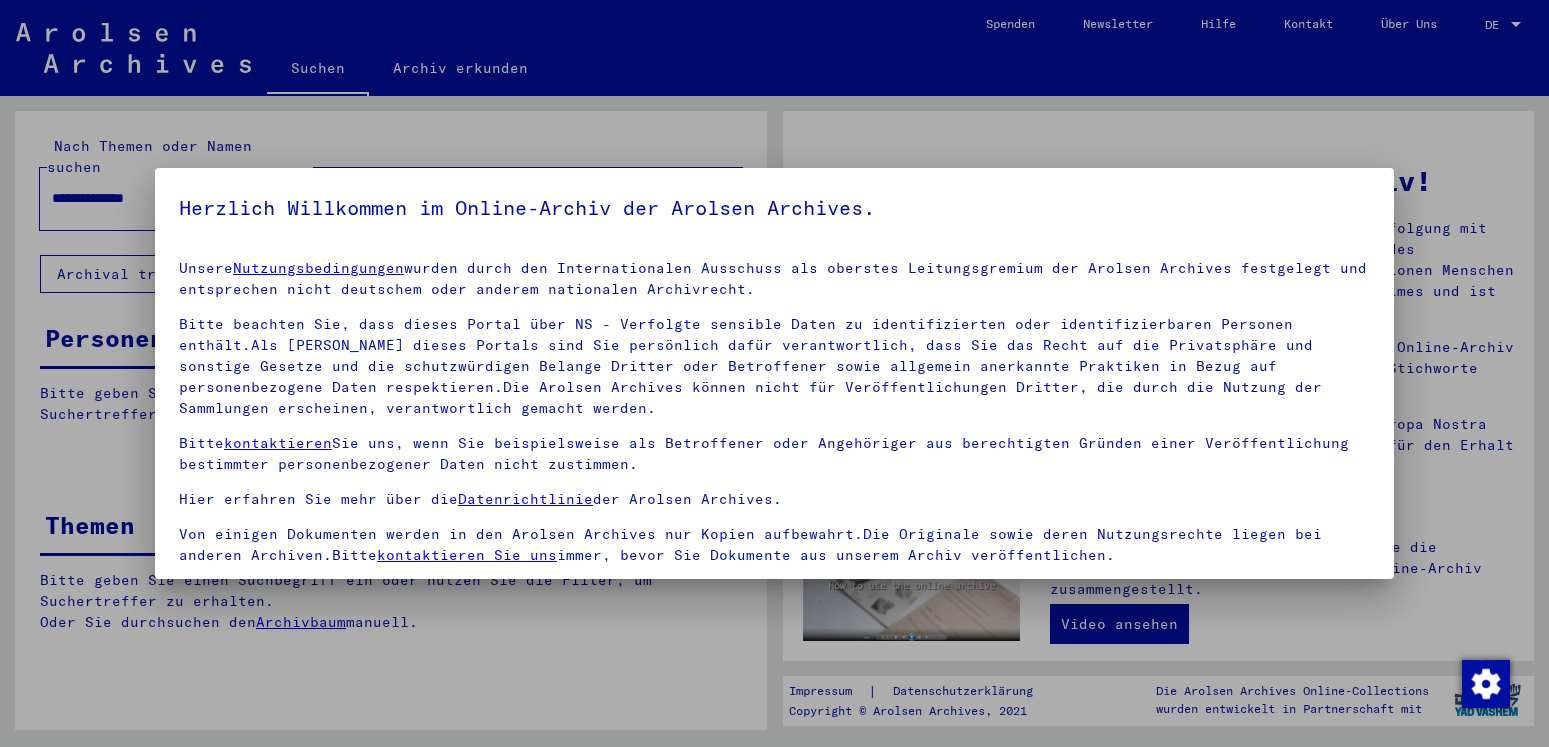 scroll, scrollTop: 169, scrollLeft: 0, axis: vertical 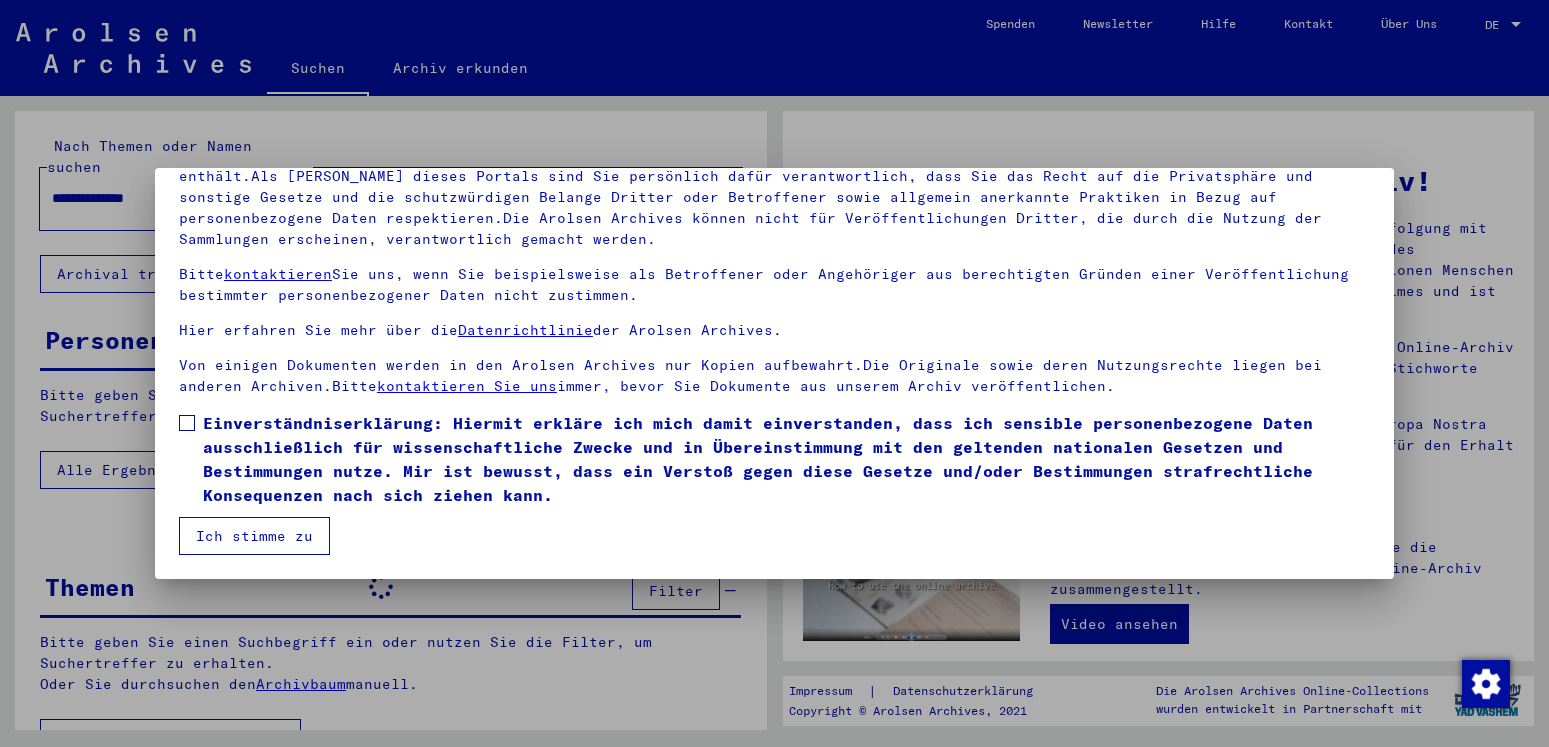 click at bounding box center (187, 423) 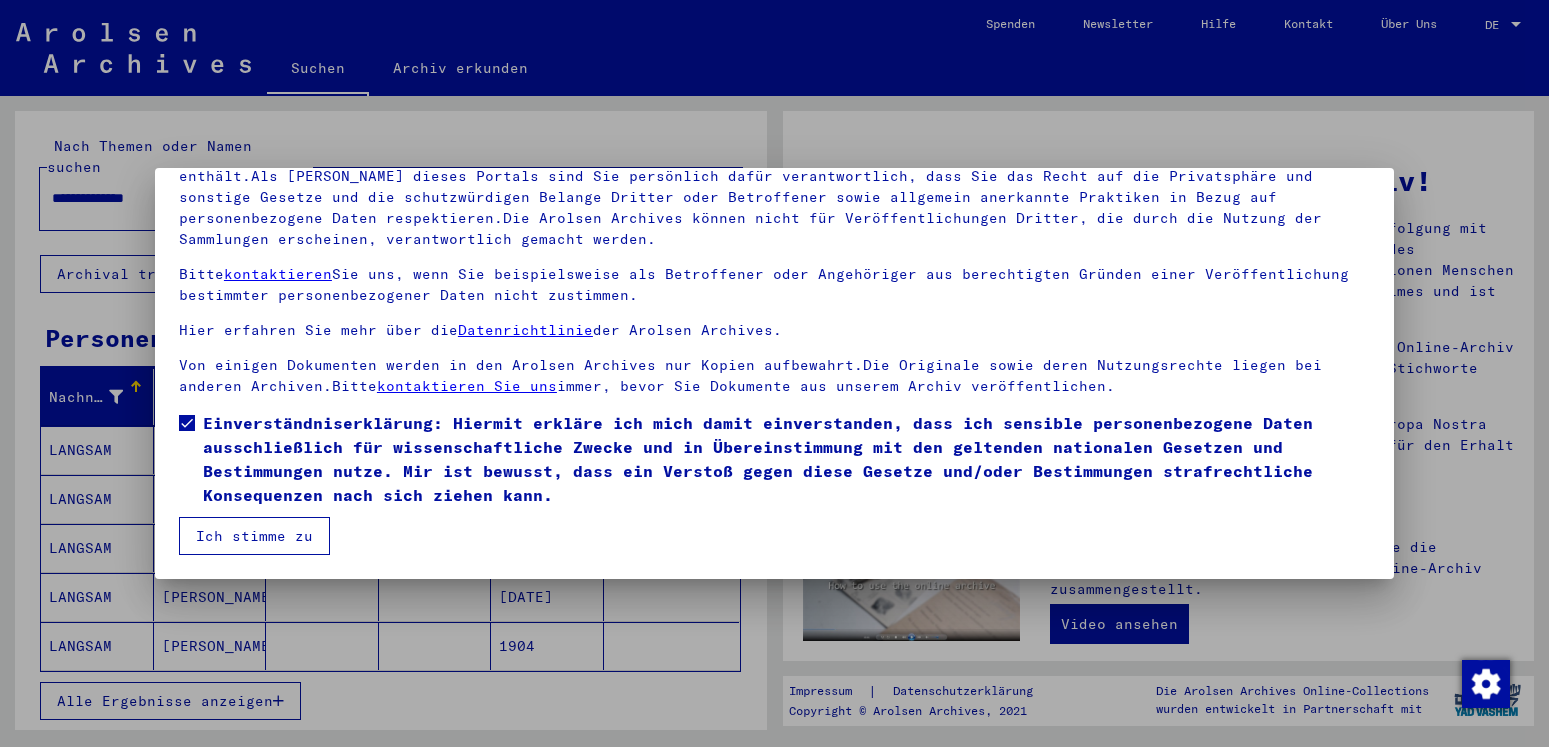 click on "Ich stimme zu" at bounding box center [254, 536] 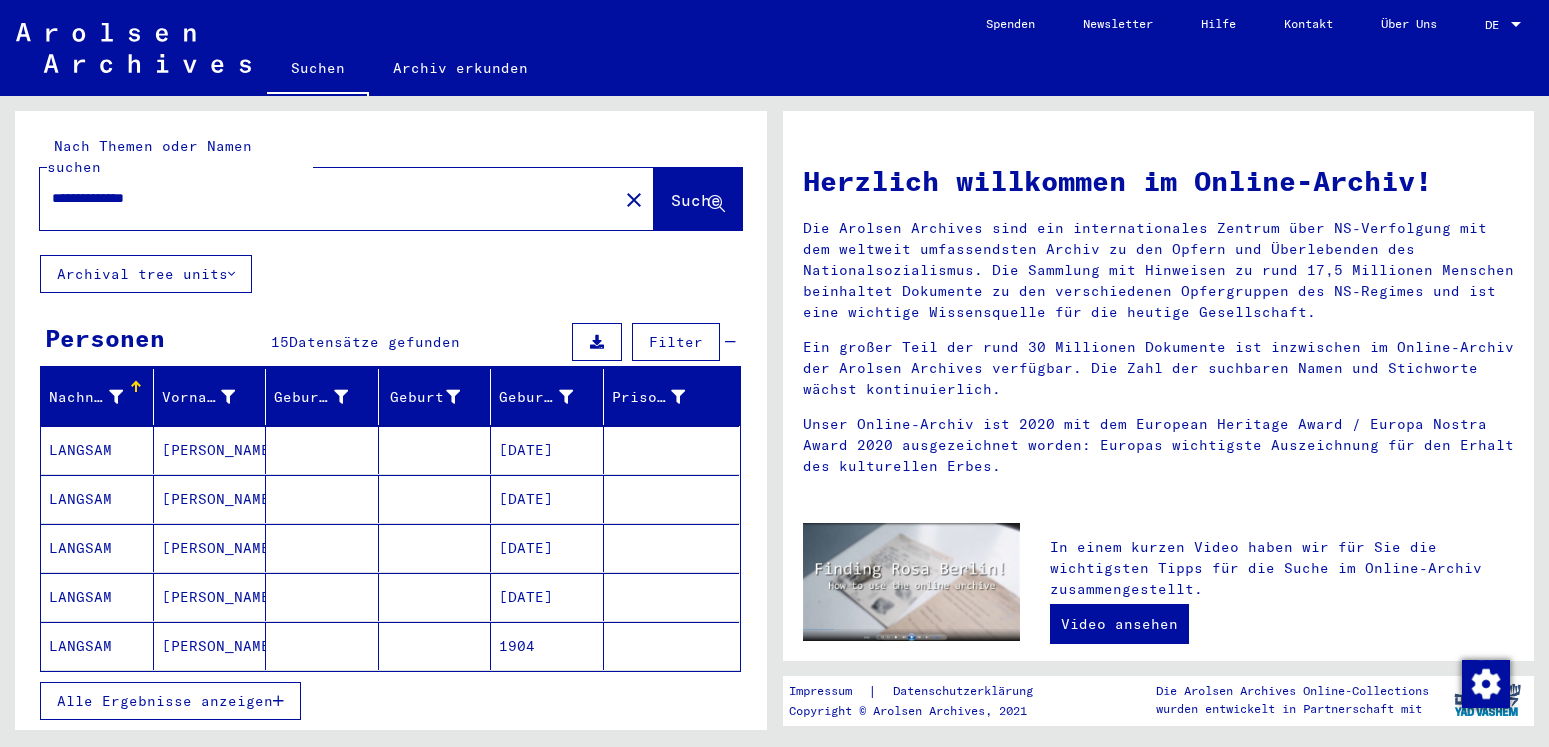 click on "LANGSAM" at bounding box center (97, 499) 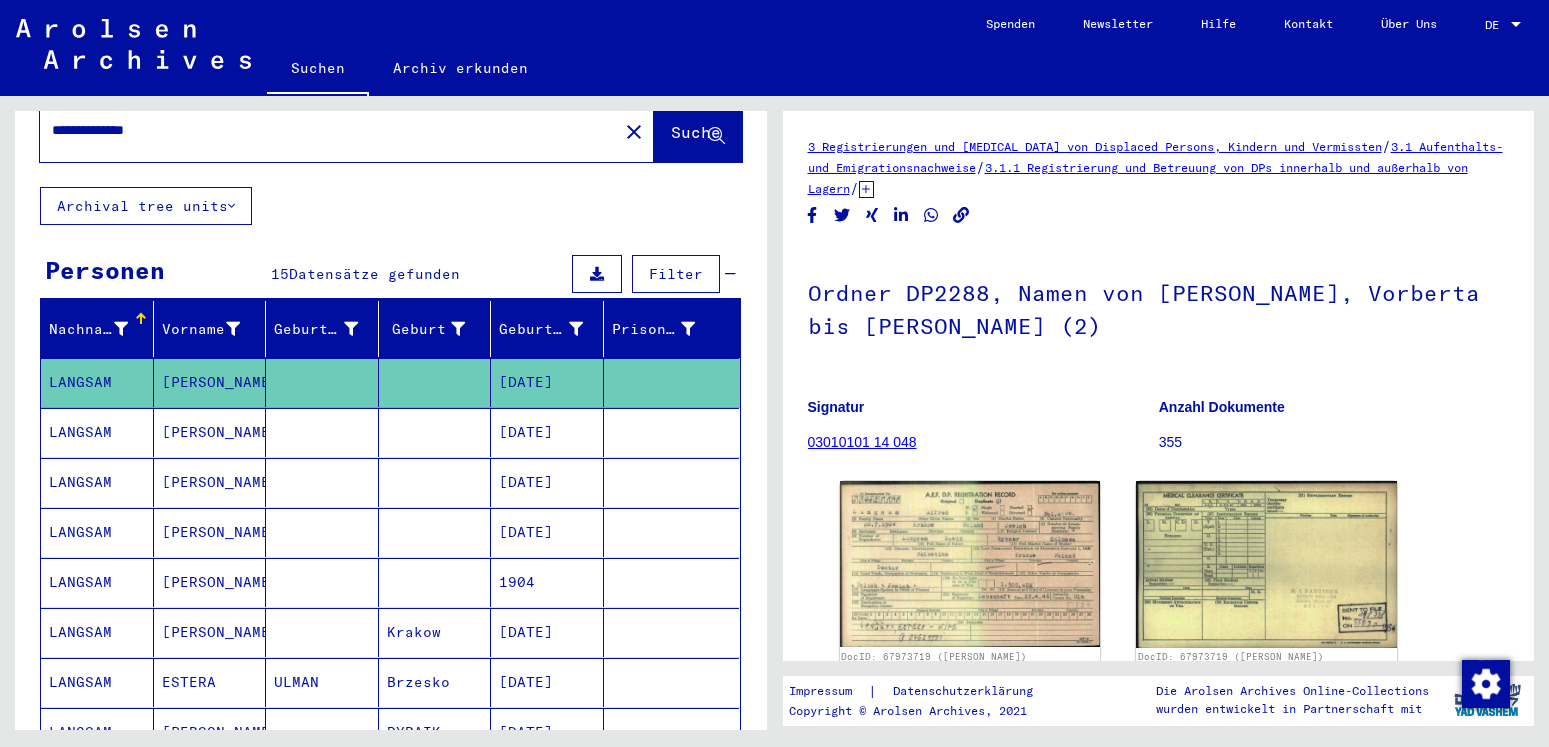 scroll, scrollTop: 216, scrollLeft: 0, axis: vertical 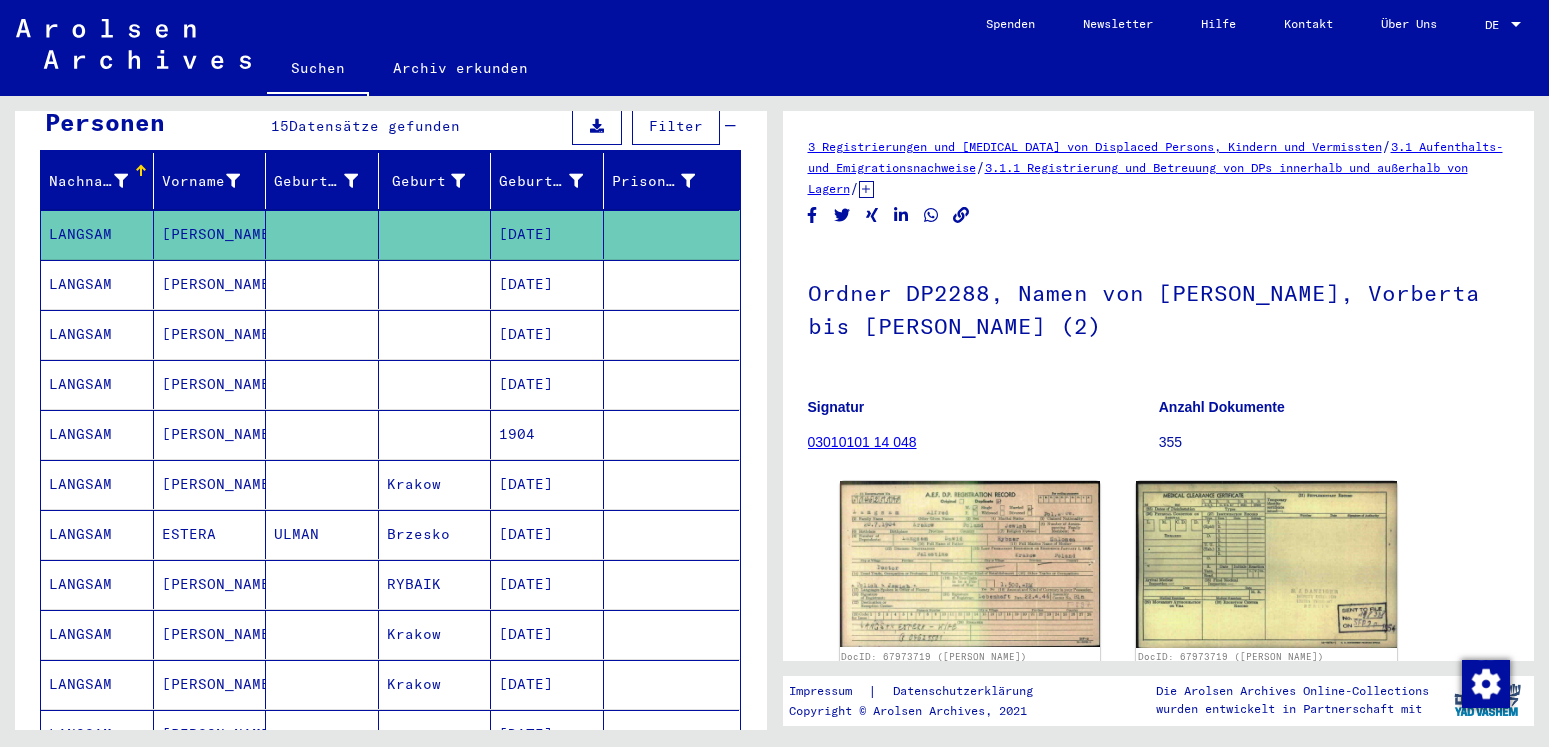 click on "LANGSAM" at bounding box center (97, 384) 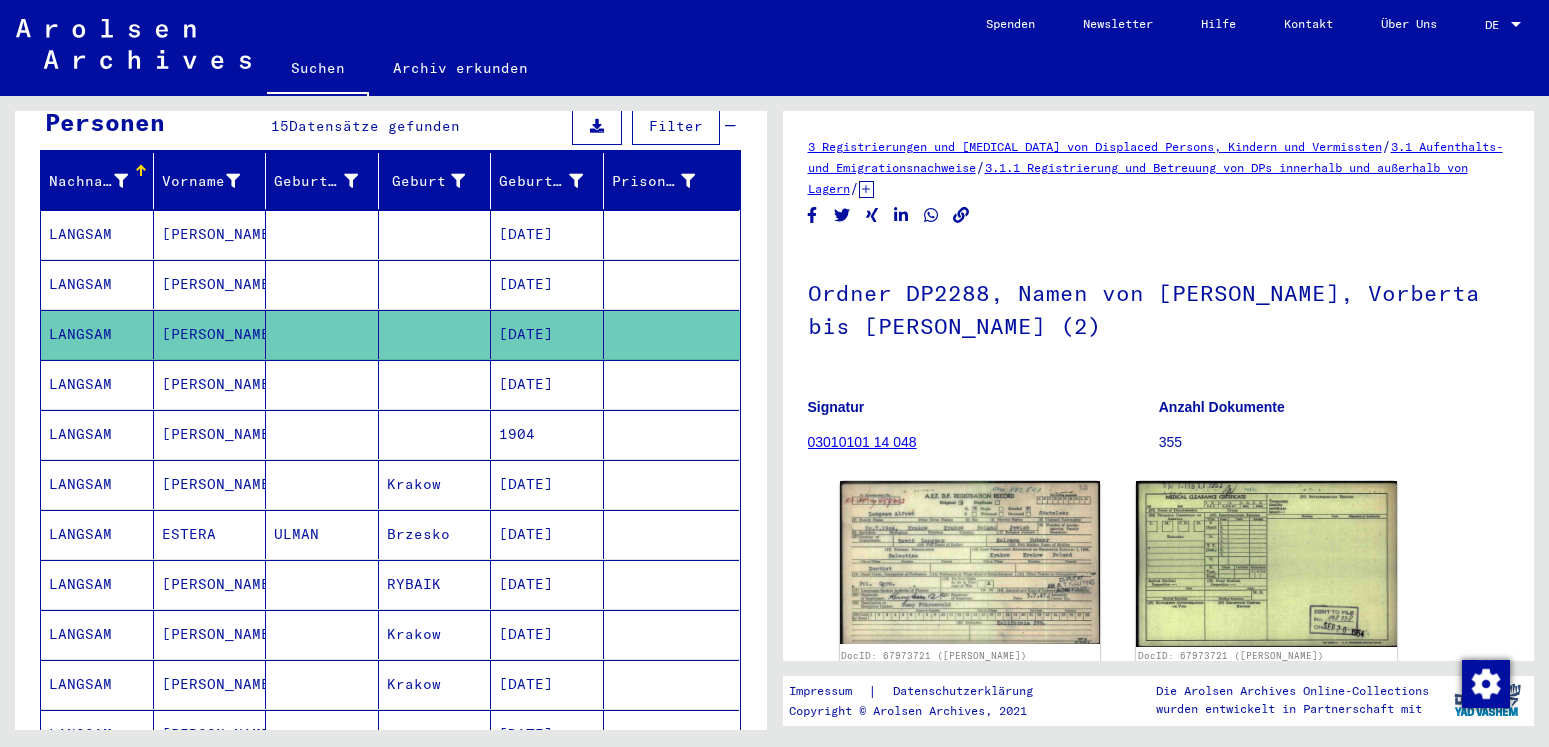 click on "LANGSAM" at bounding box center (97, 334) 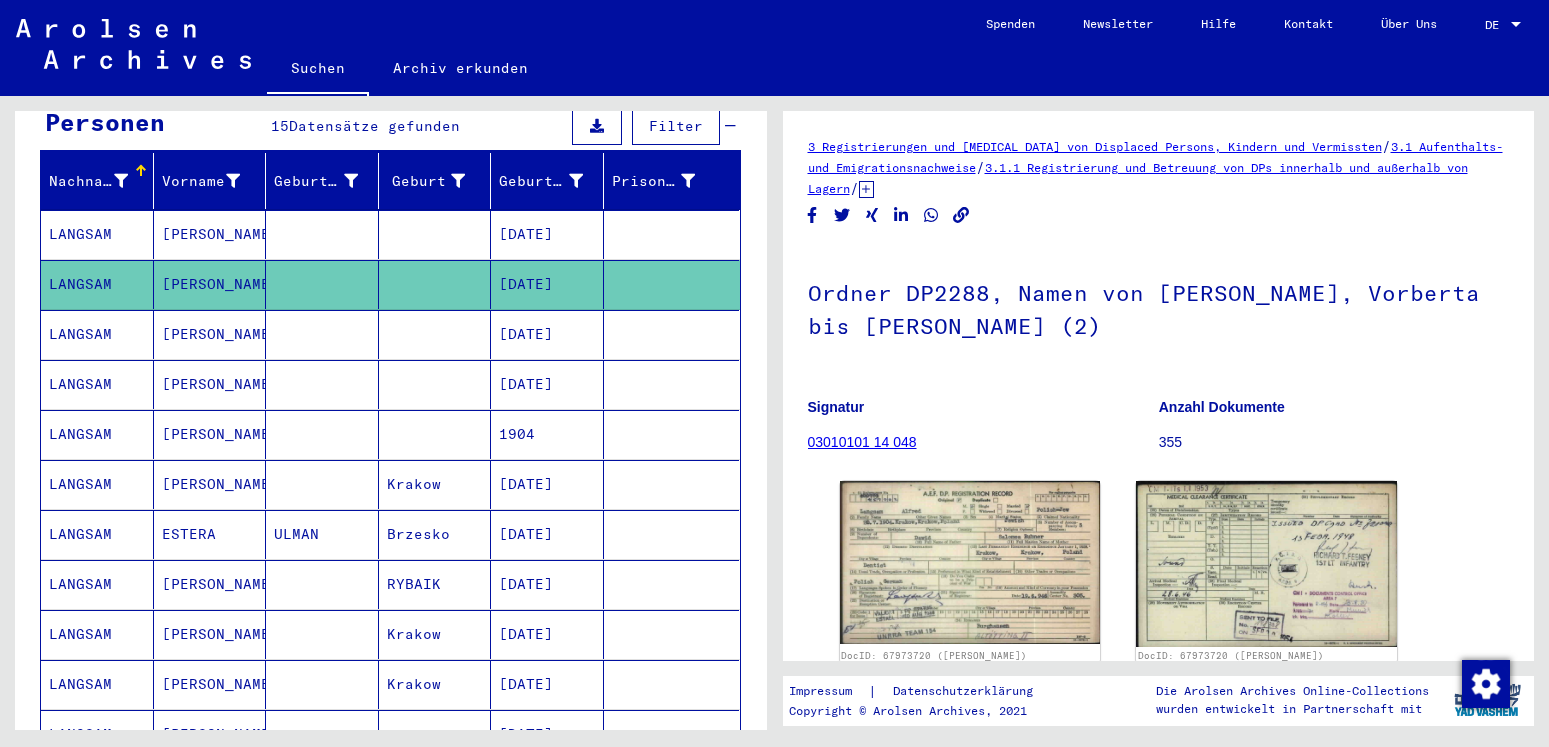 click on "LANGSAM" at bounding box center [97, 384] 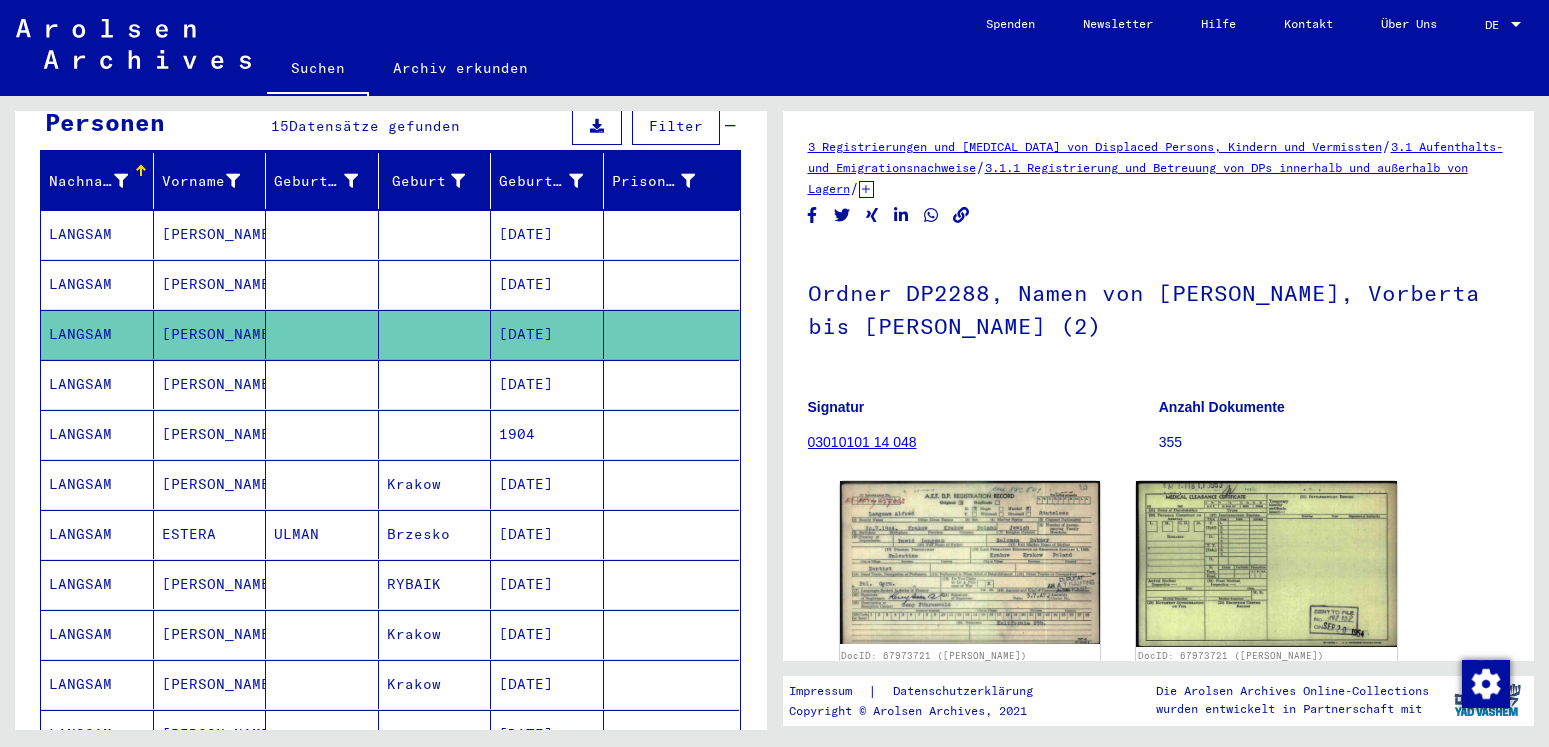 click on "LANGSAM" at bounding box center [97, 434] 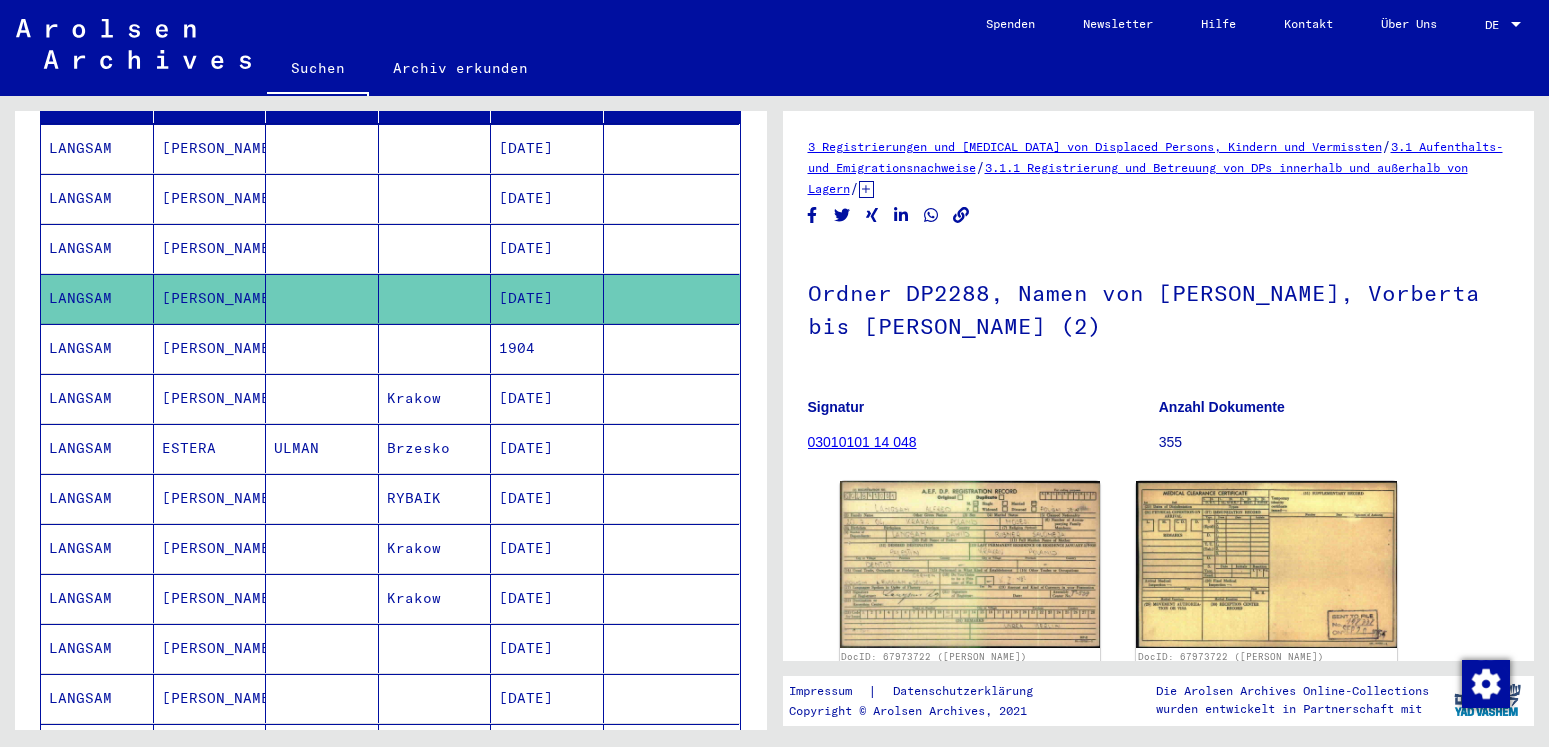 scroll, scrollTop: 324, scrollLeft: 0, axis: vertical 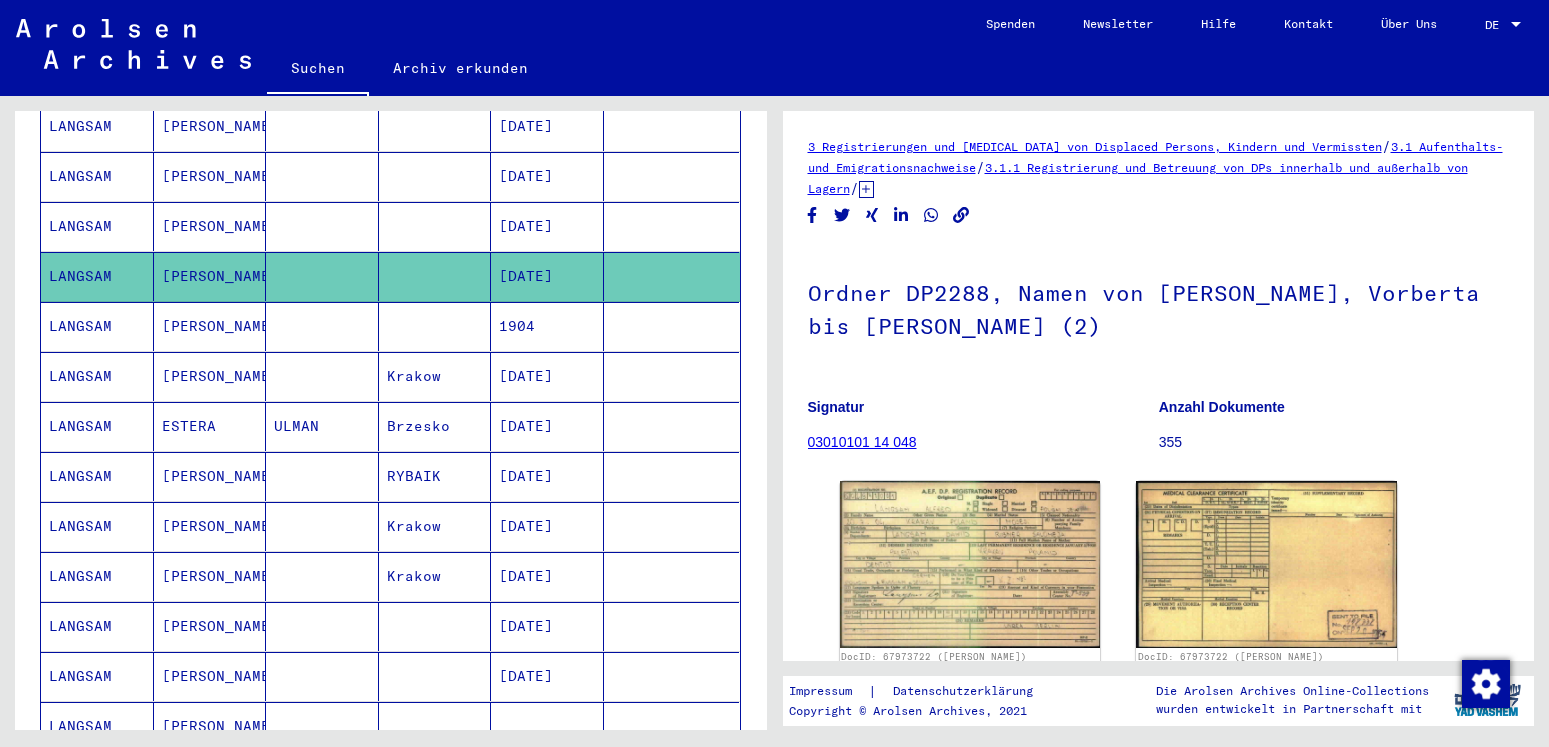 click on "LANGSAM" at bounding box center (97, 376) 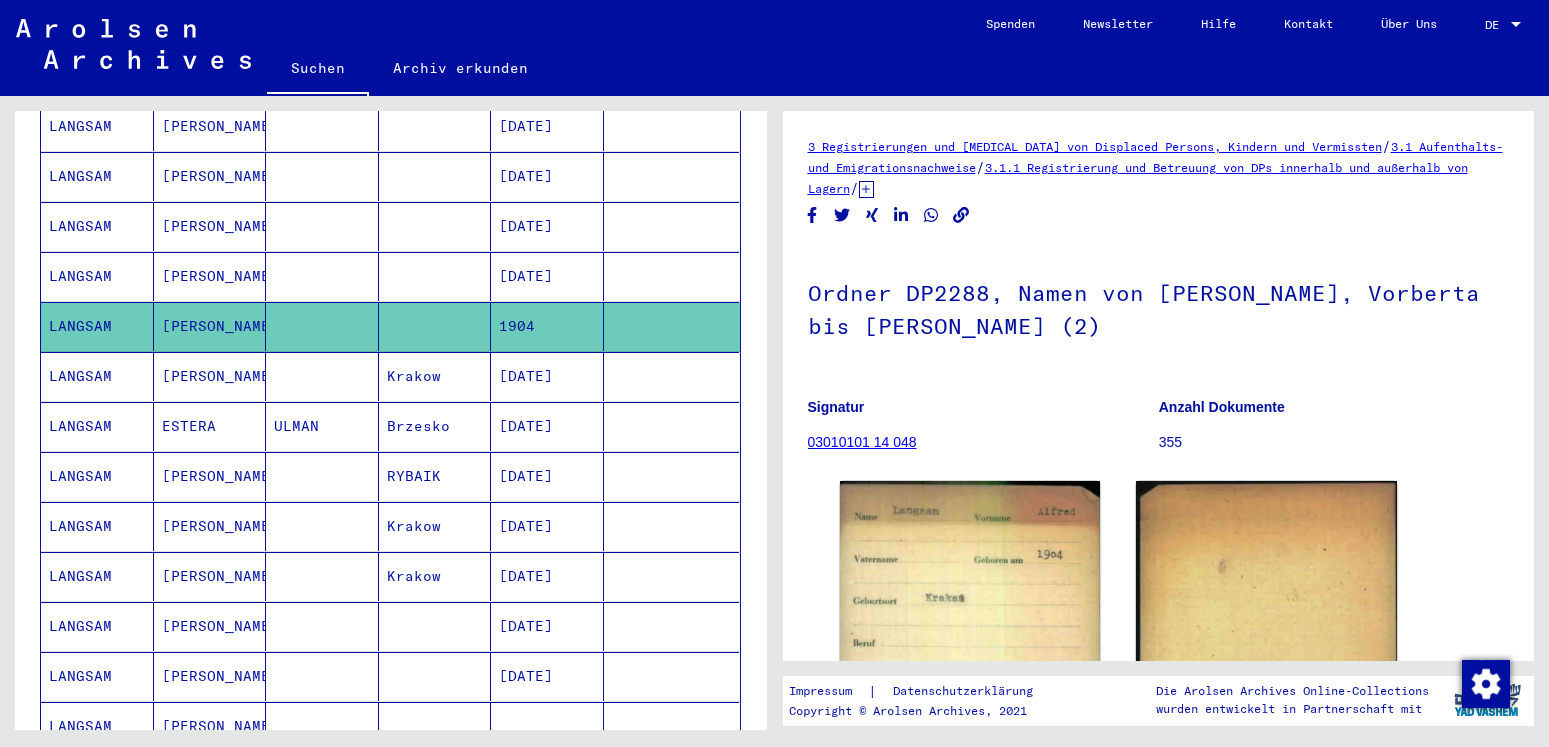 click on "LANGSAM" at bounding box center (97, 426) 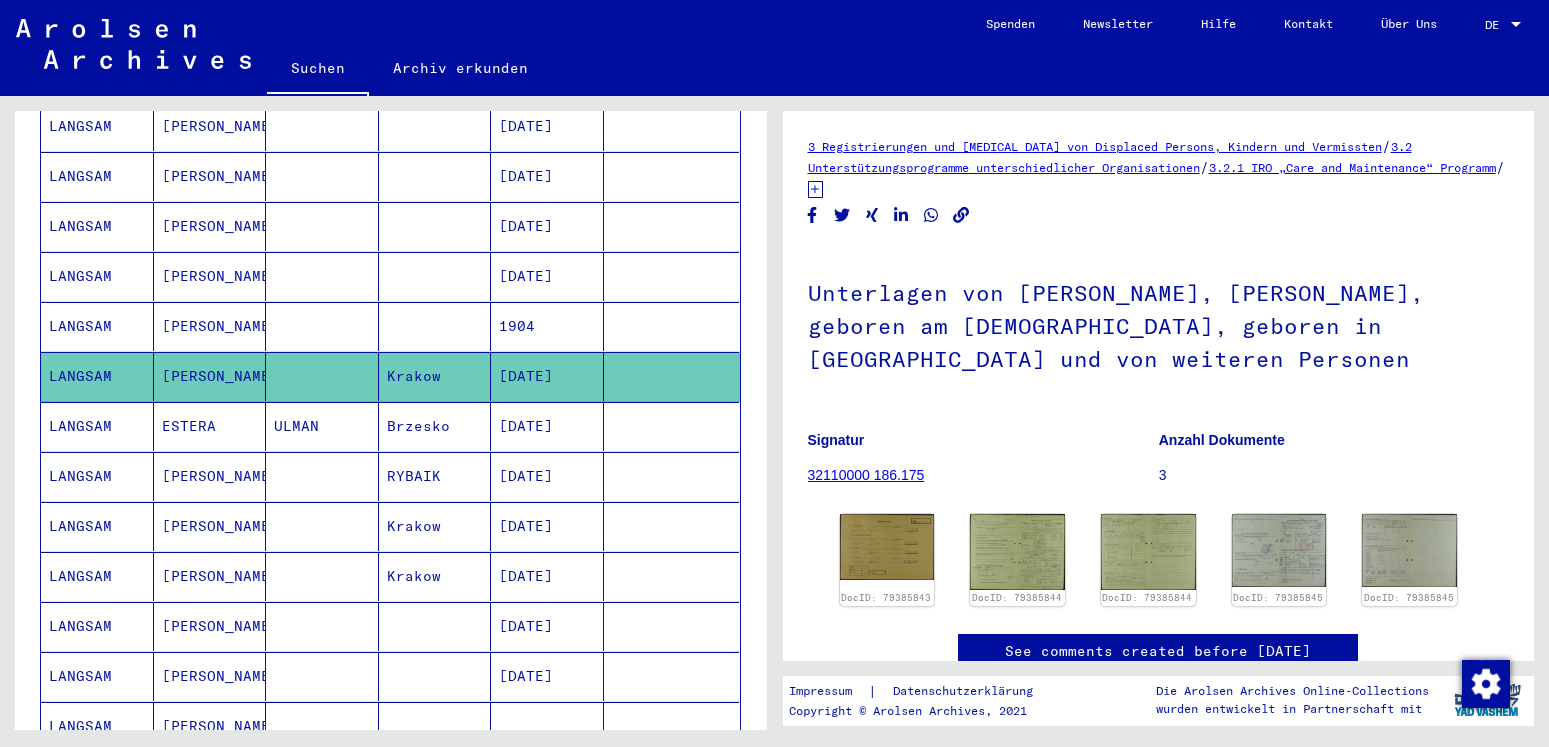 click on "LANGSAM" at bounding box center (97, 476) 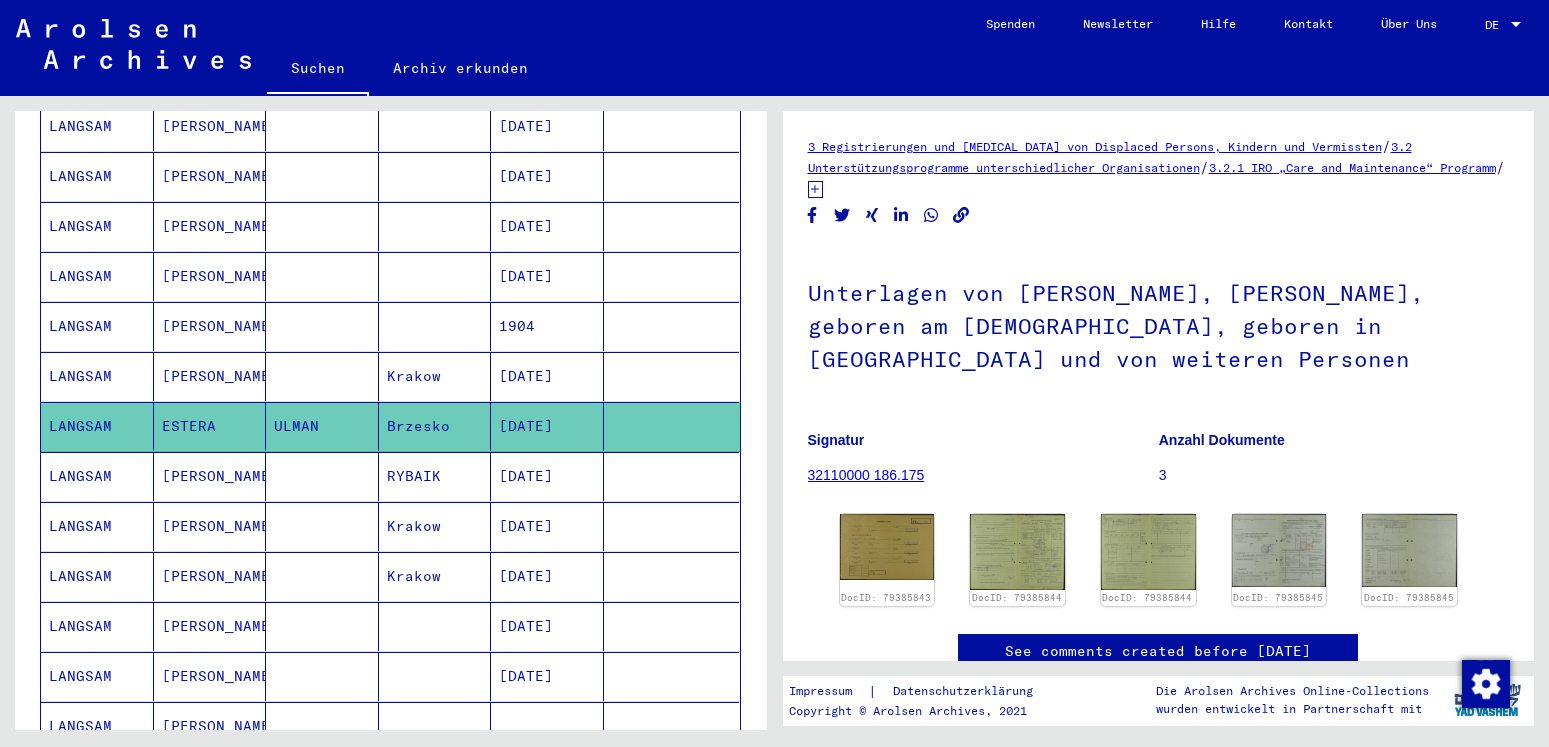 click on "LANGSAM" at bounding box center (97, 526) 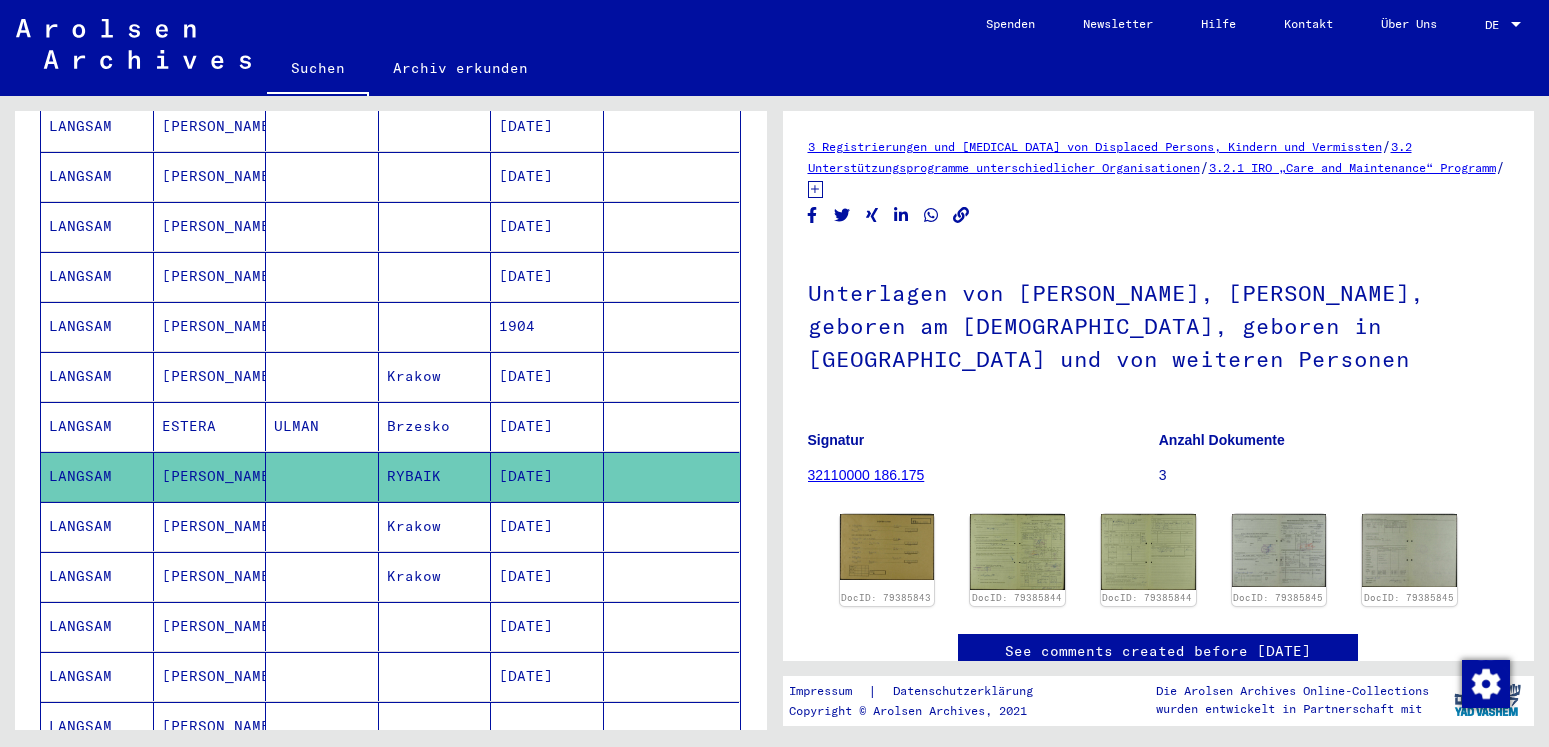 click on "LANGSAM" at bounding box center [97, 576] 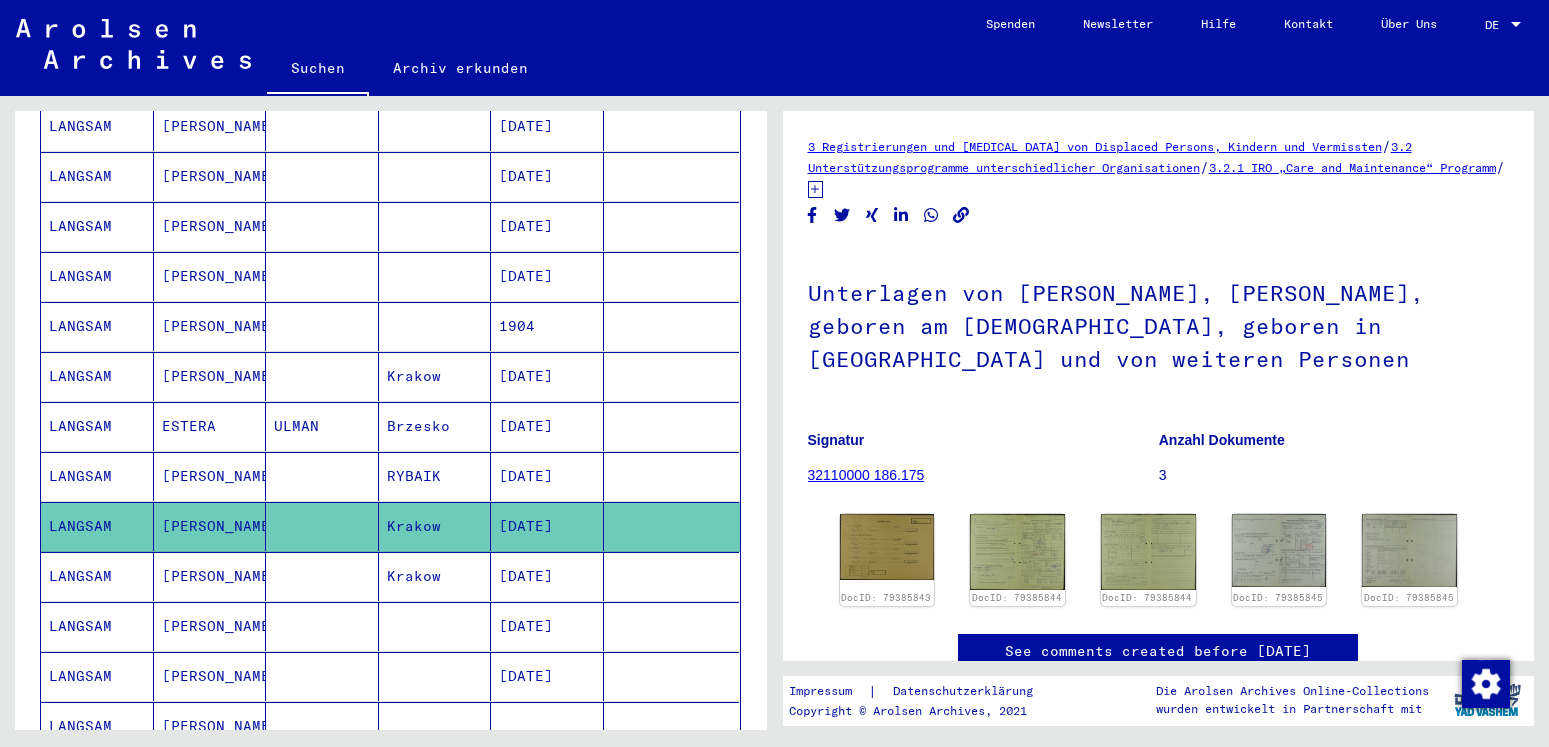 click on "LANGSAM" at bounding box center (97, 626) 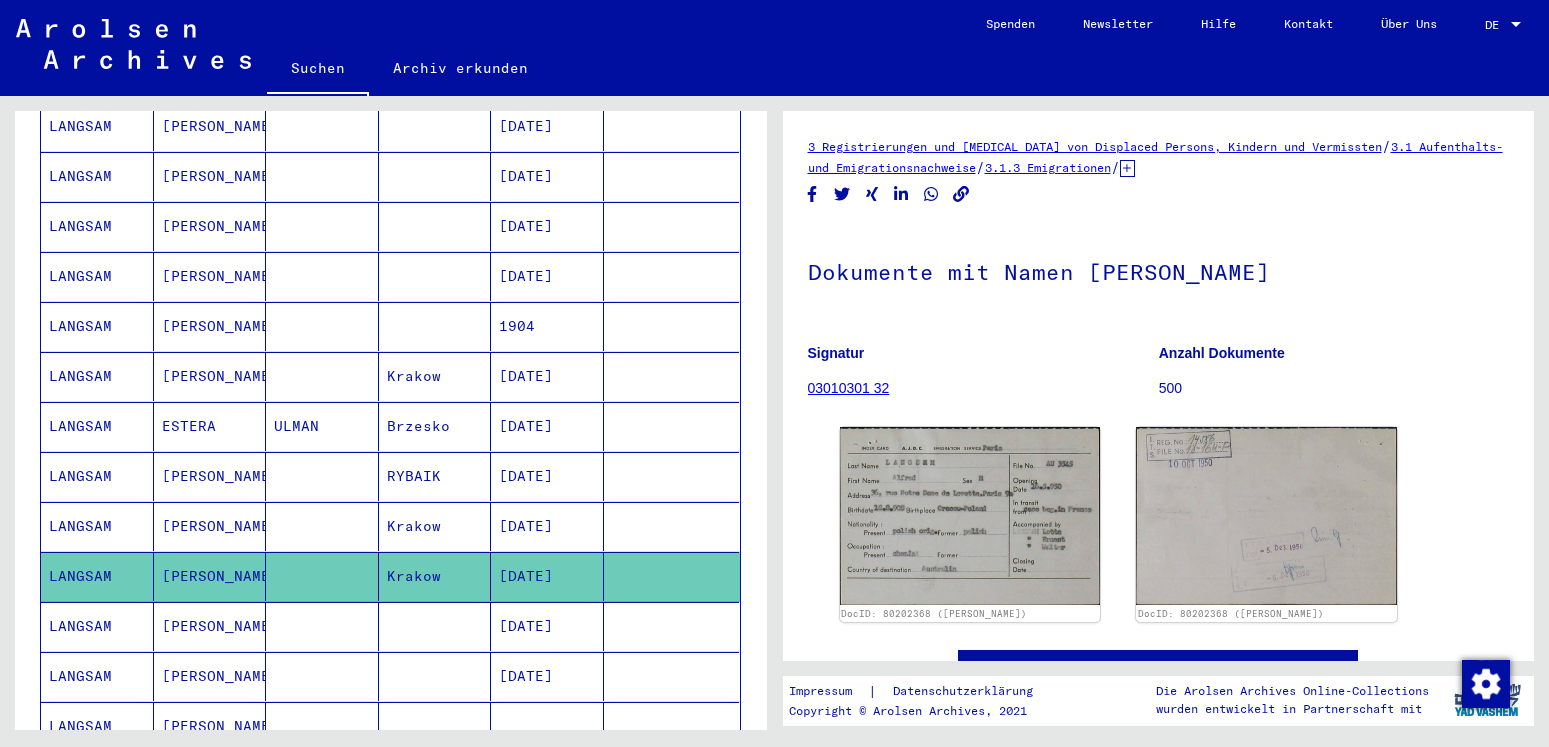 click on "LANGSAM" at bounding box center [97, 676] 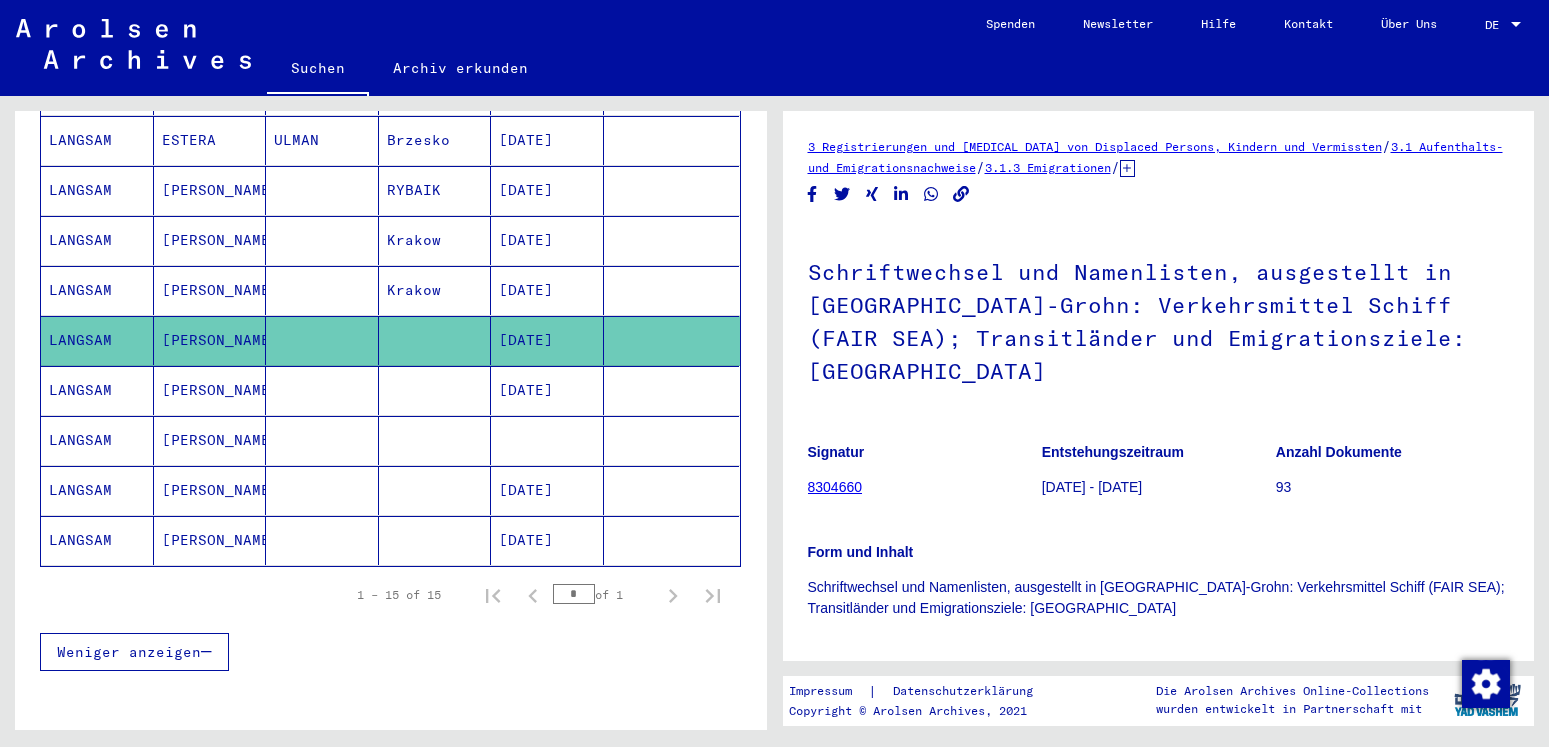 scroll, scrollTop: 648, scrollLeft: 0, axis: vertical 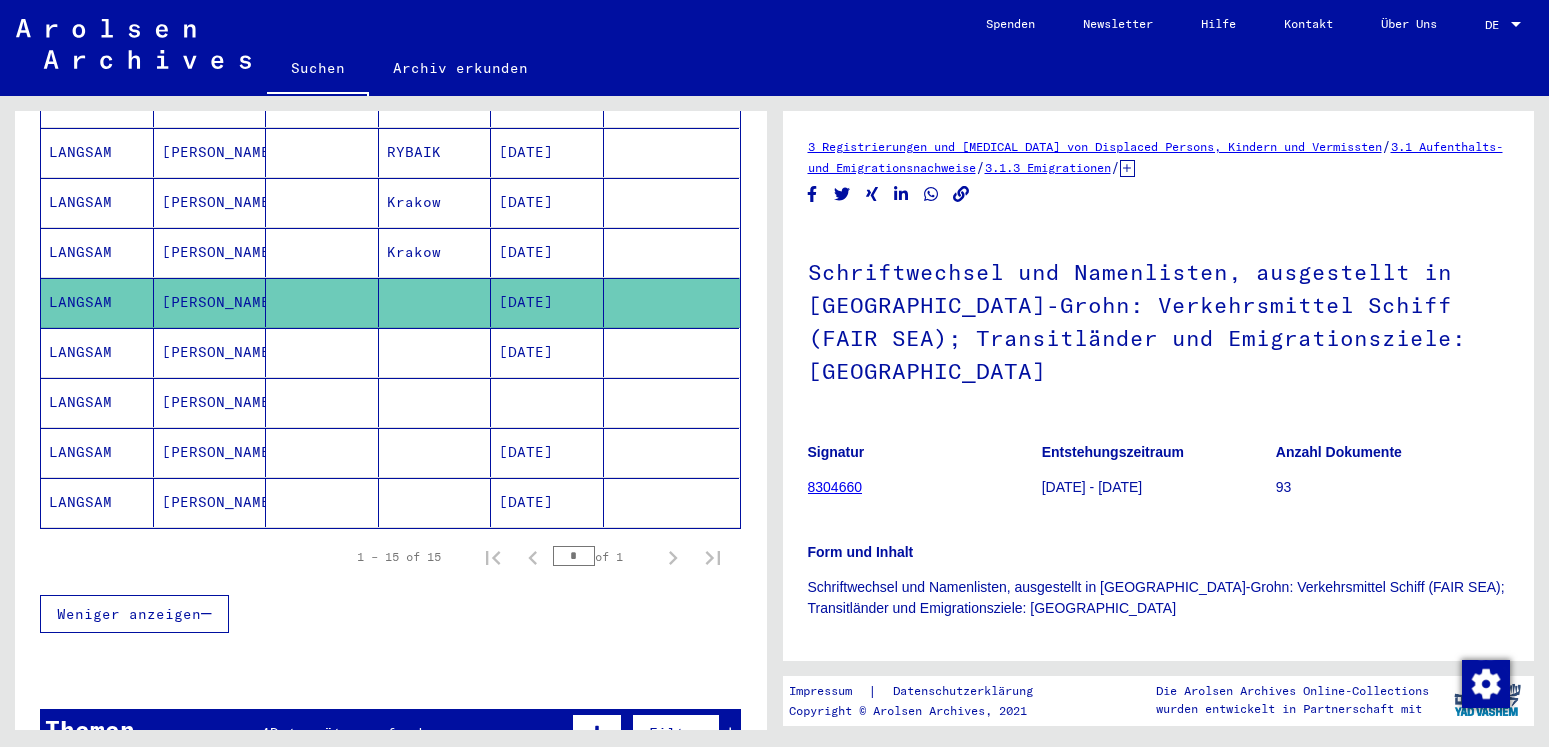 click on "LANGSAM" at bounding box center [97, 402] 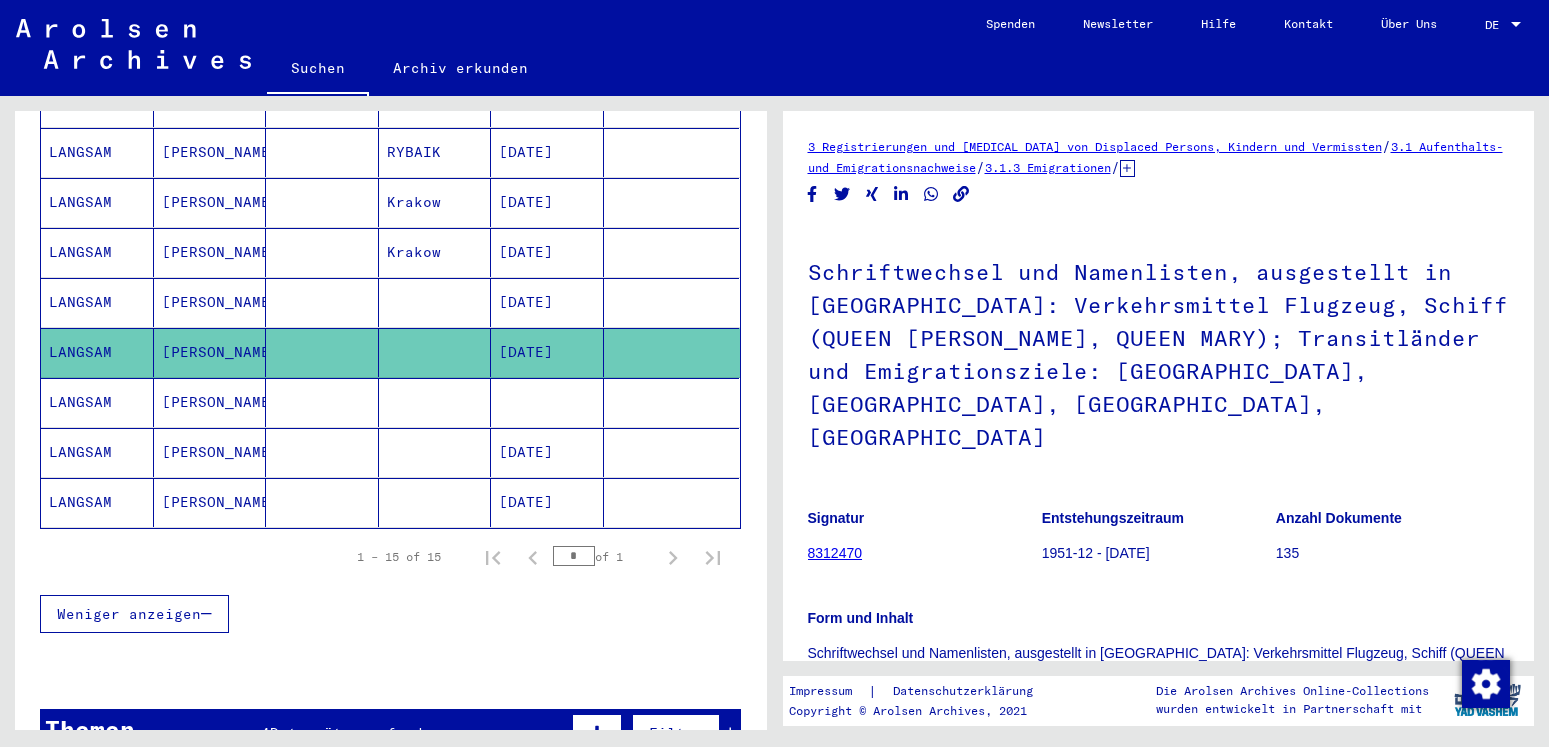 click on "LANGSAM" at bounding box center (97, 452) 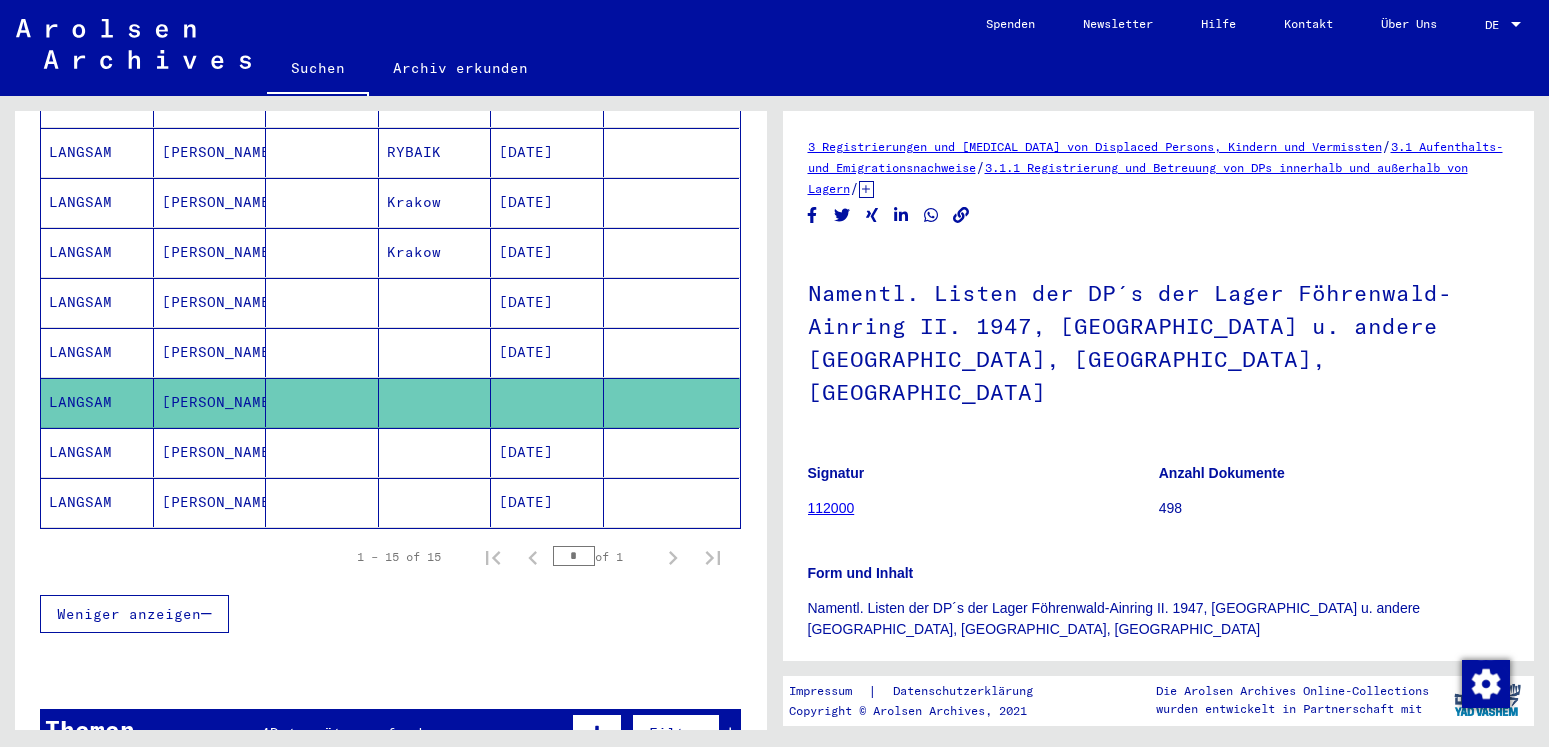 click on "LANGSAM" at bounding box center (97, 402) 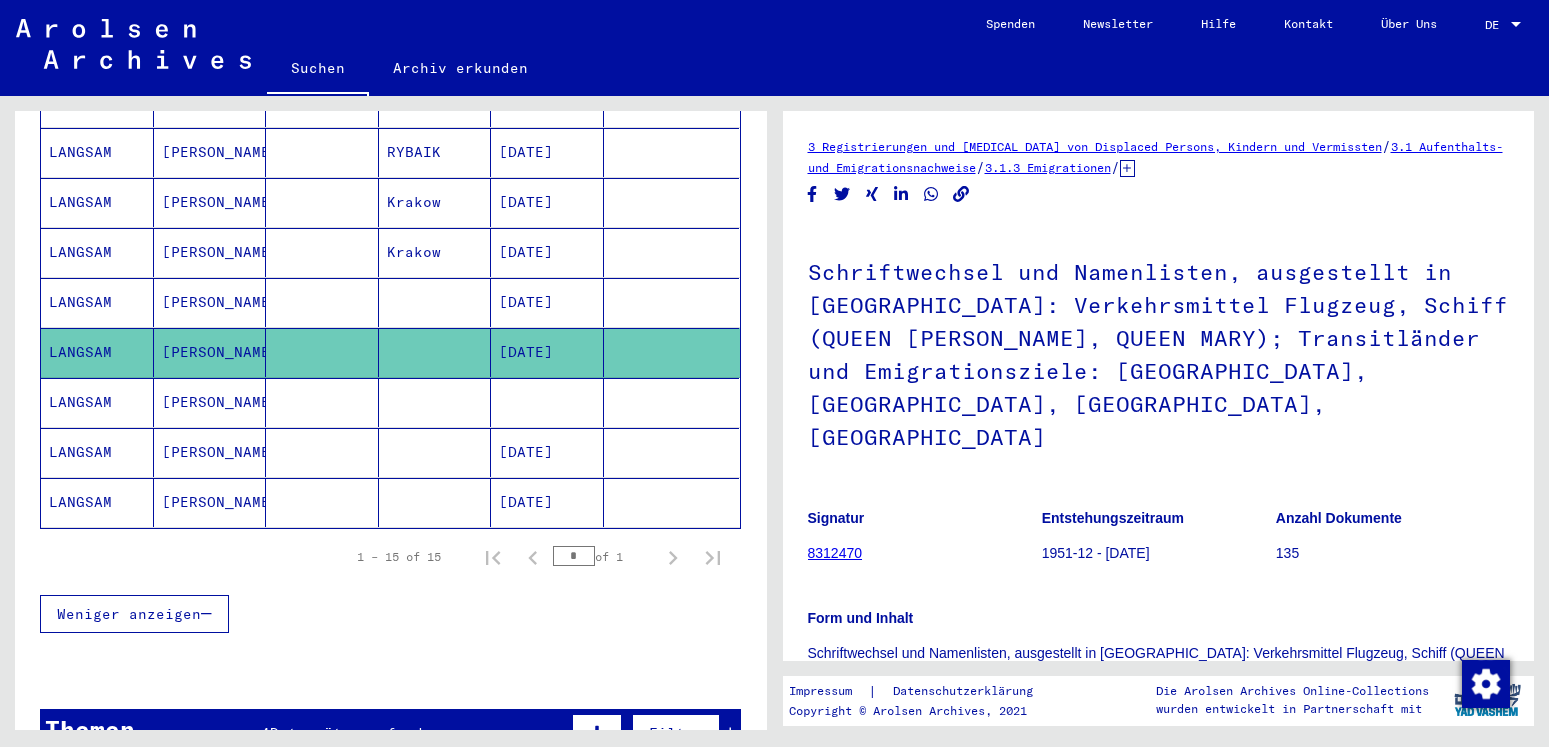 click on "LANGSAM" at bounding box center (97, 502) 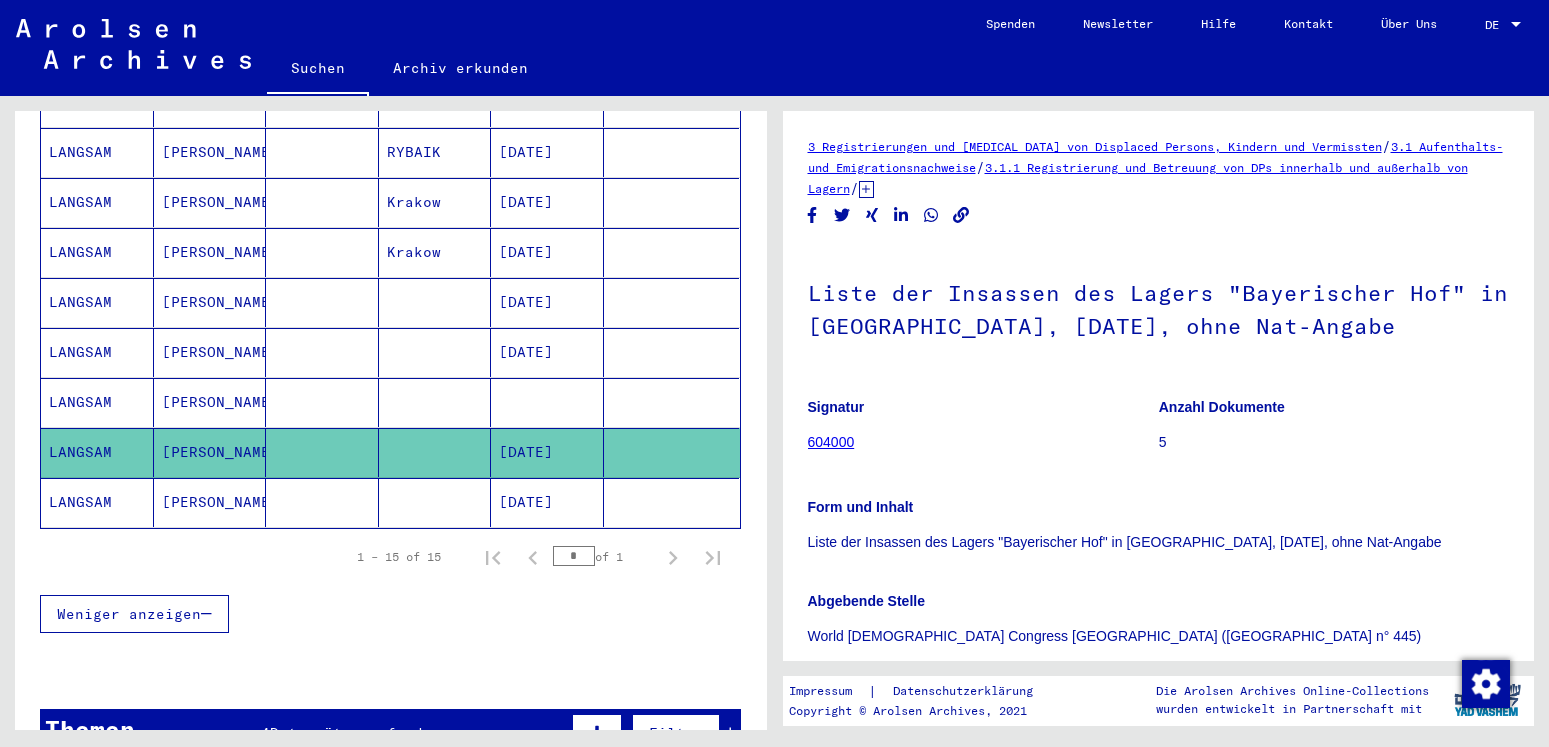 click on "LANGSAM" 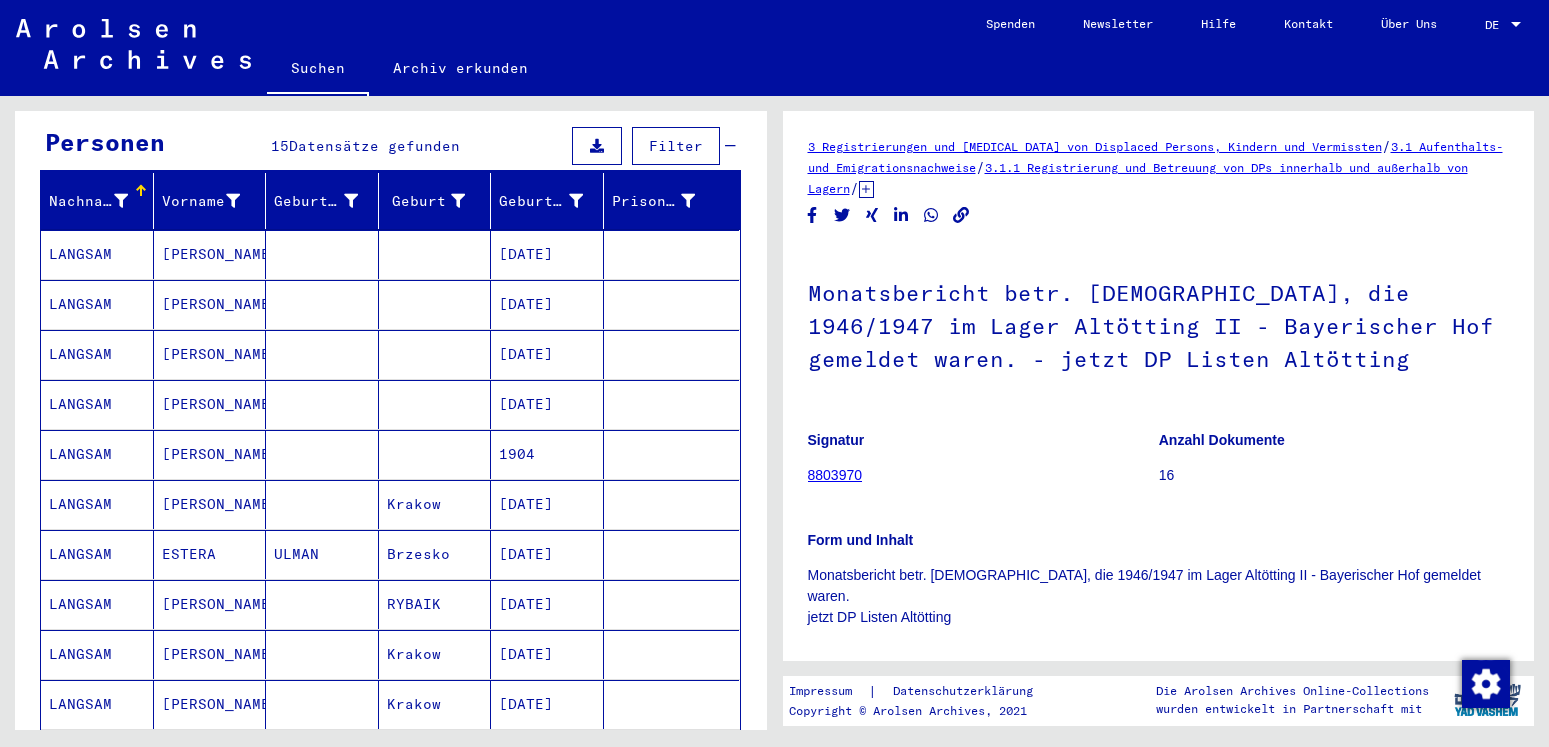 scroll, scrollTop: 108, scrollLeft: 0, axis: vertical 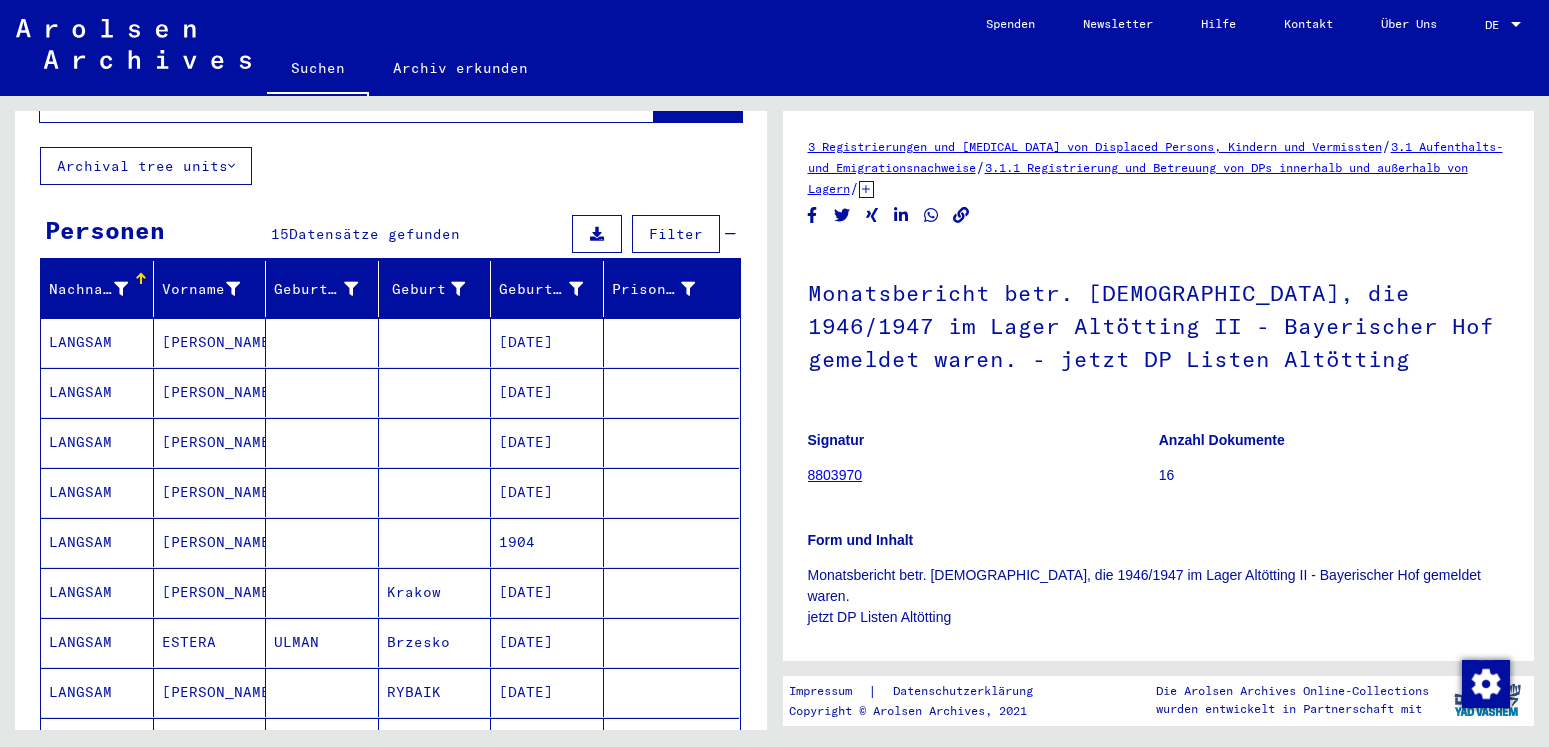 click on "LANGSAM" at bounding box center (97, 392) 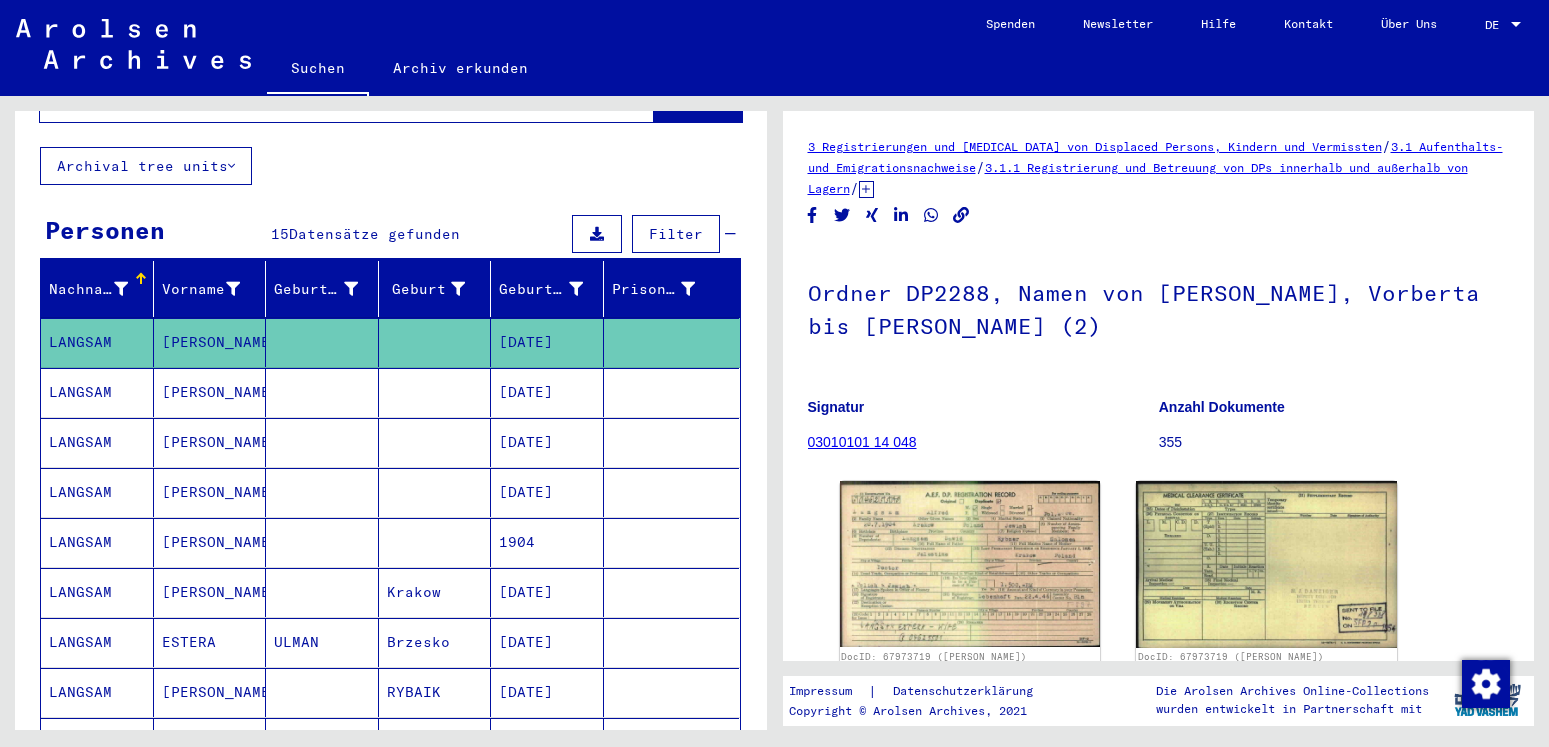 click on "03010101 14 048" 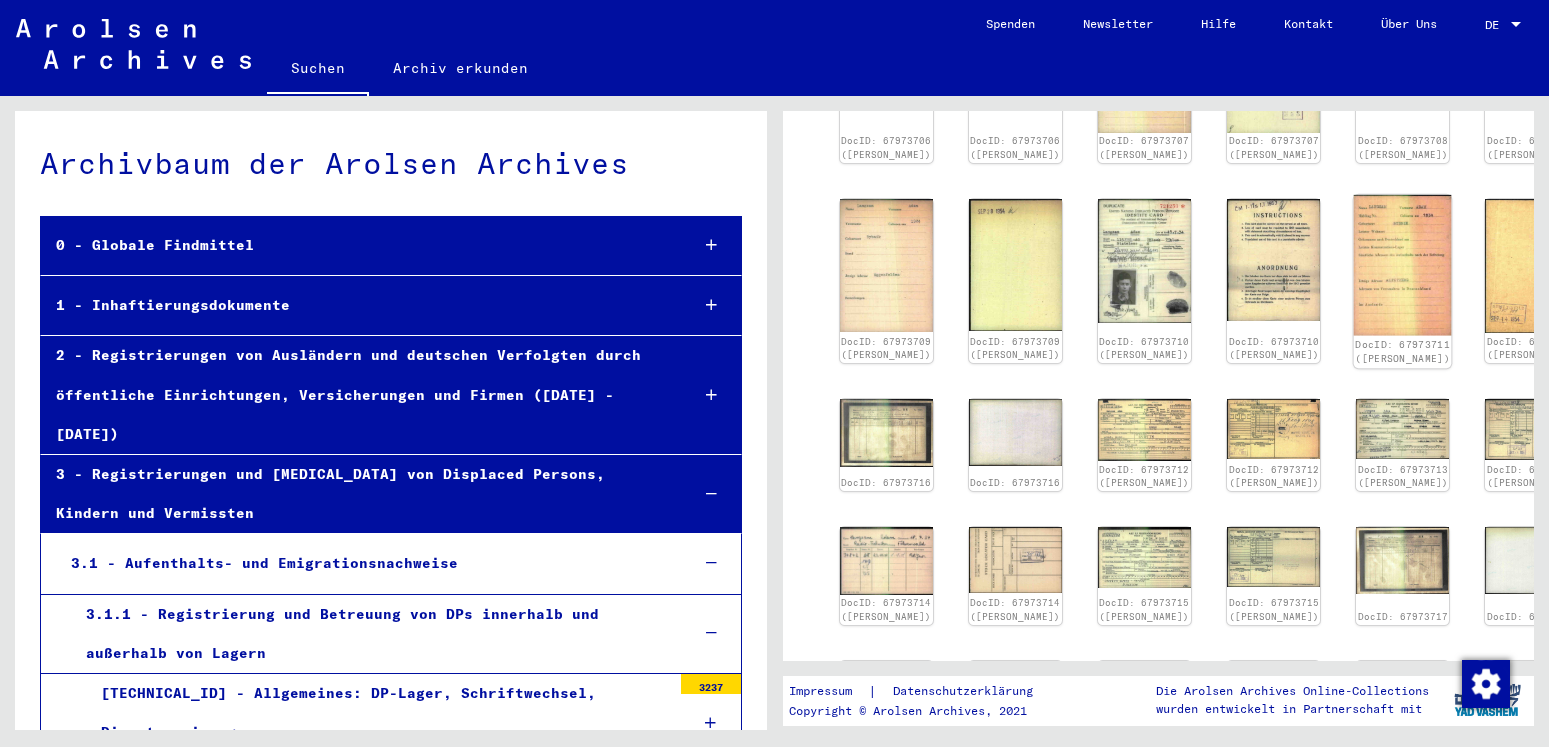 scroll, scrollTop: 972, scrollLeft: 0, axis: vertical 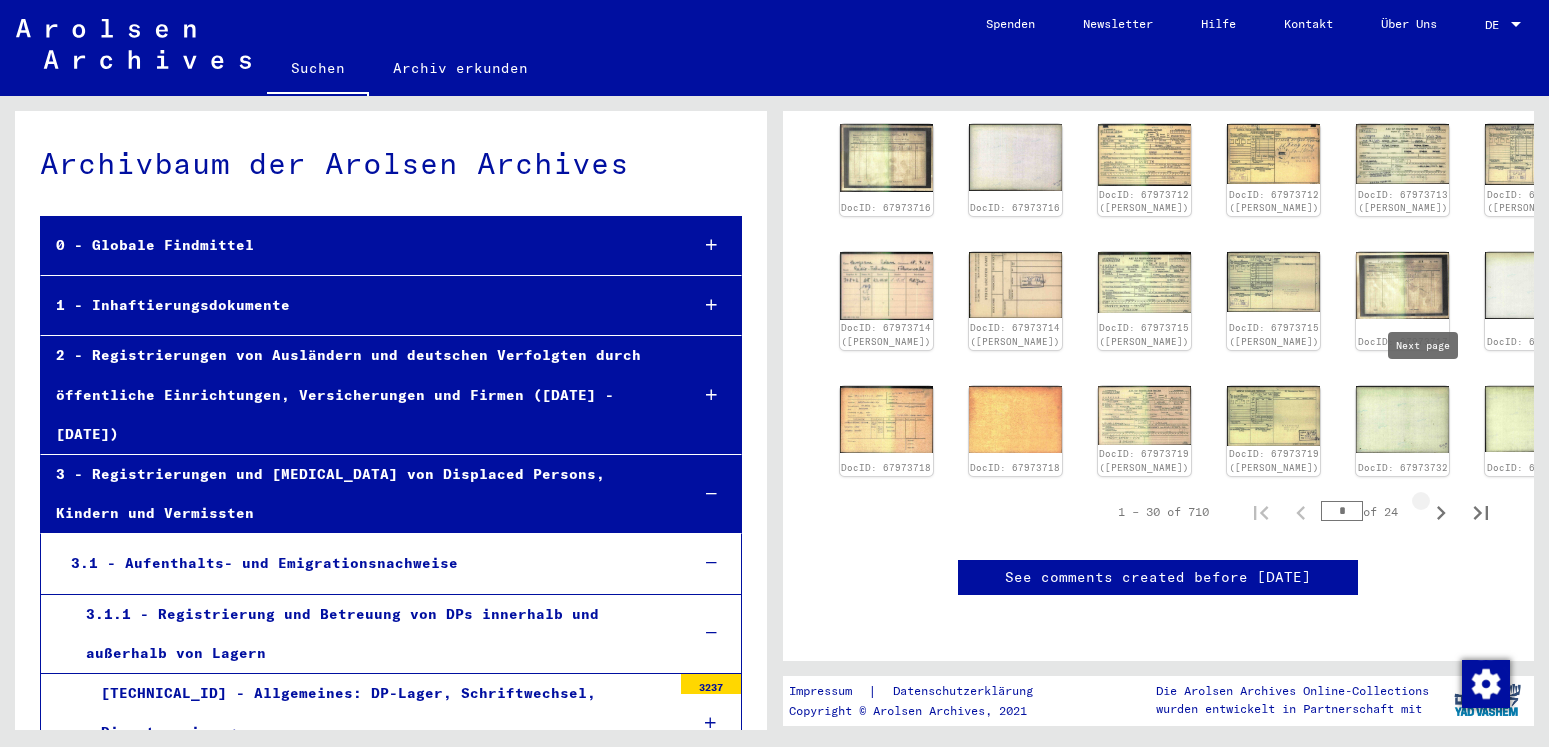 click 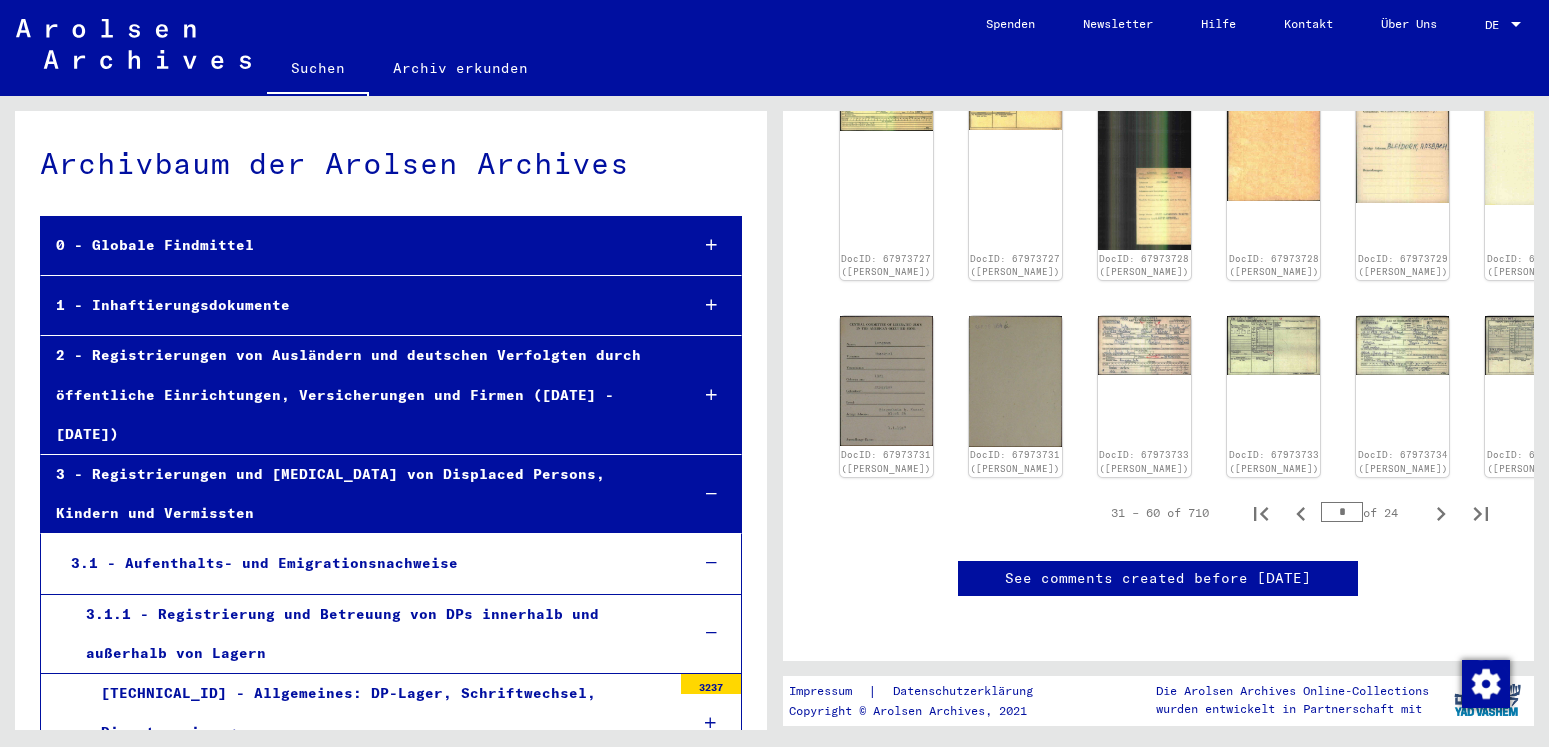 scroll, scrollTop: 1150, scrollLeft: 0, axis: vertical 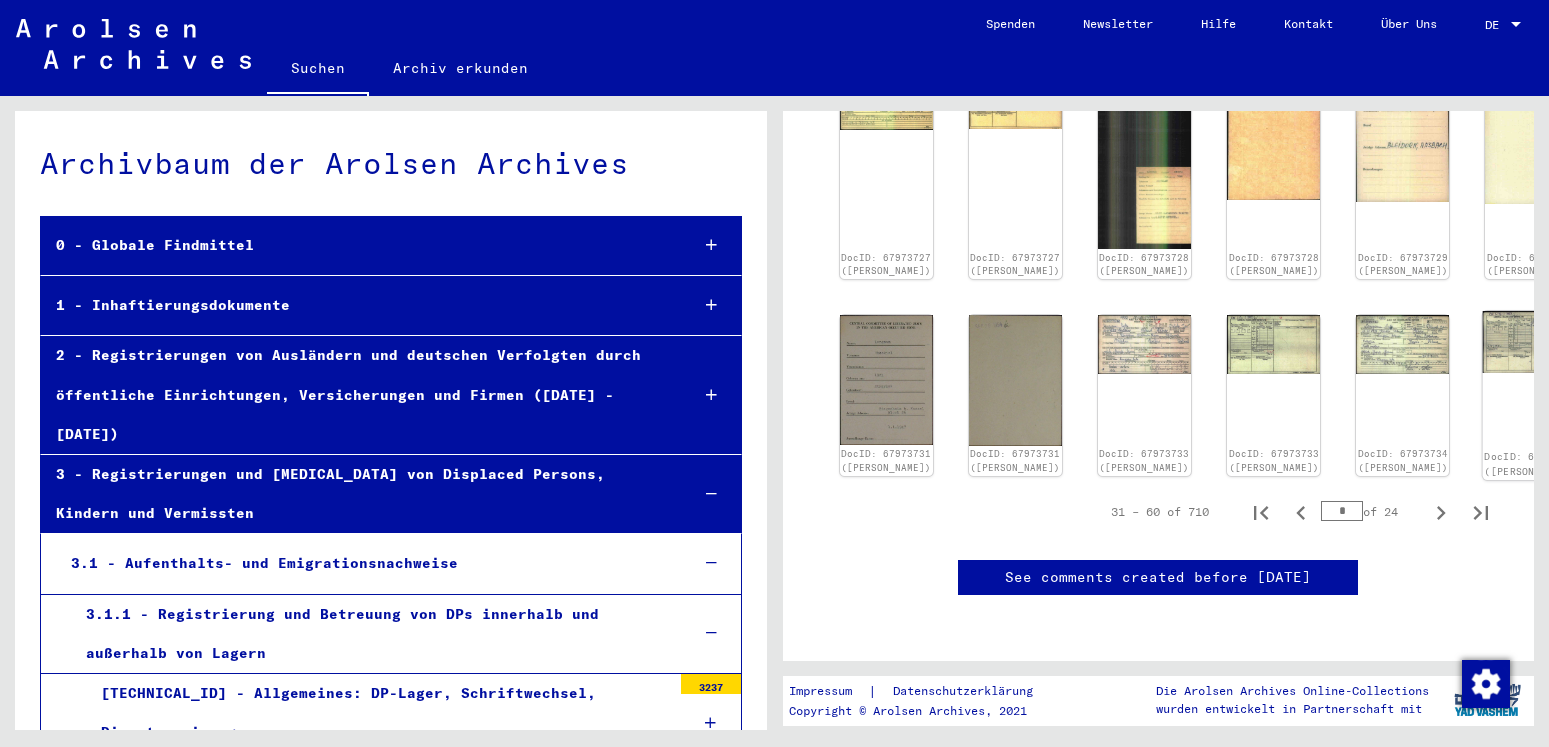click 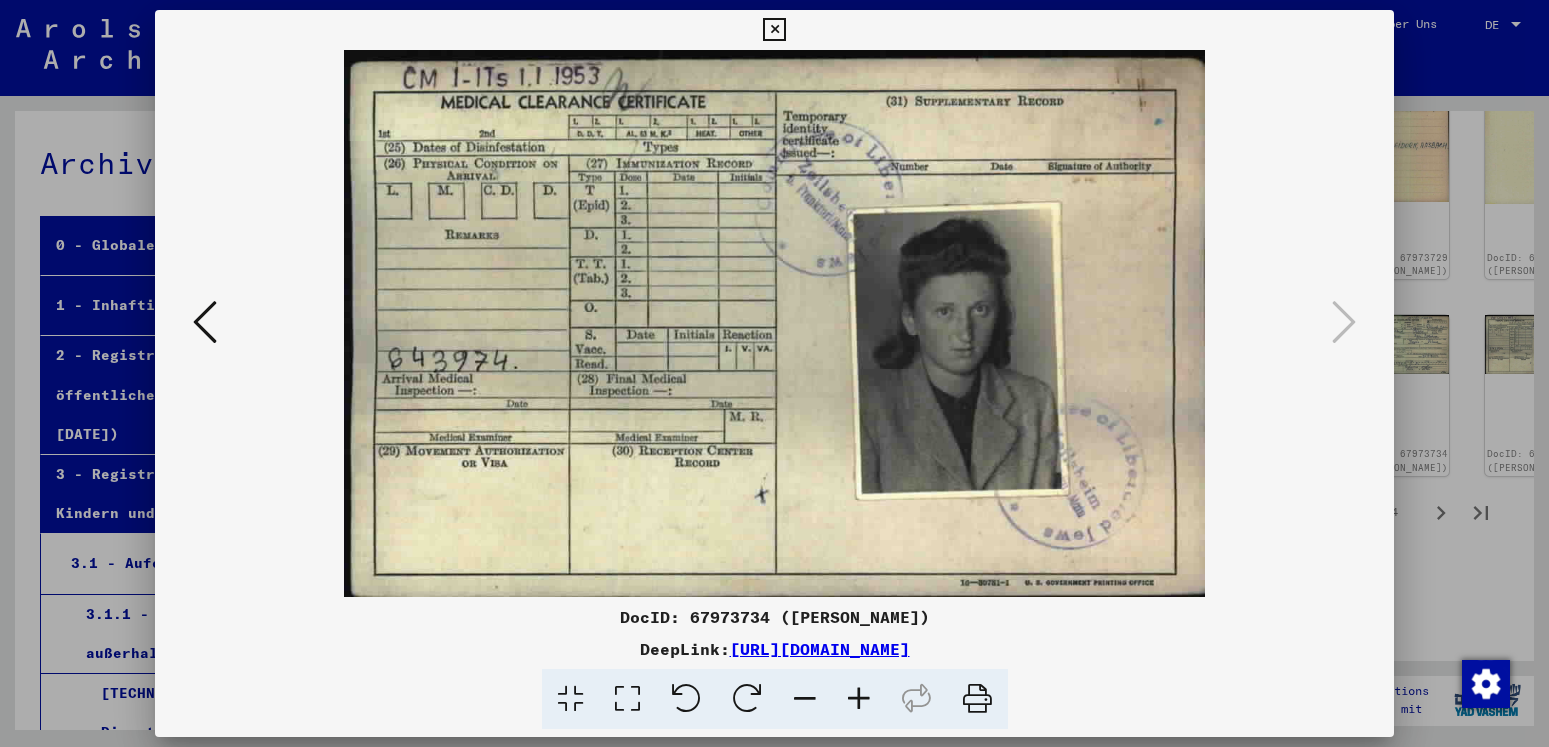 click at bounding box center (205, 322) 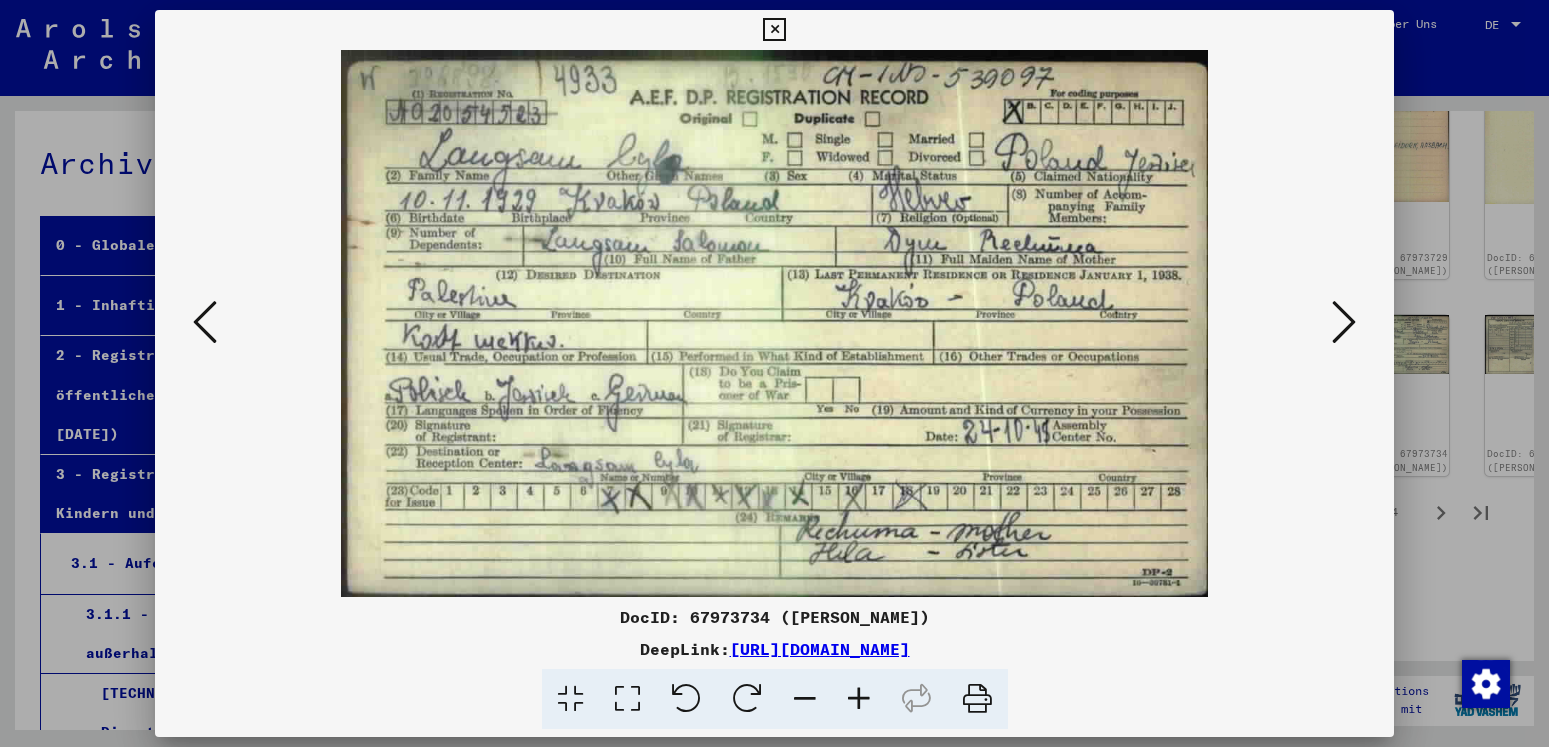 click at bounding box center [774, 30] 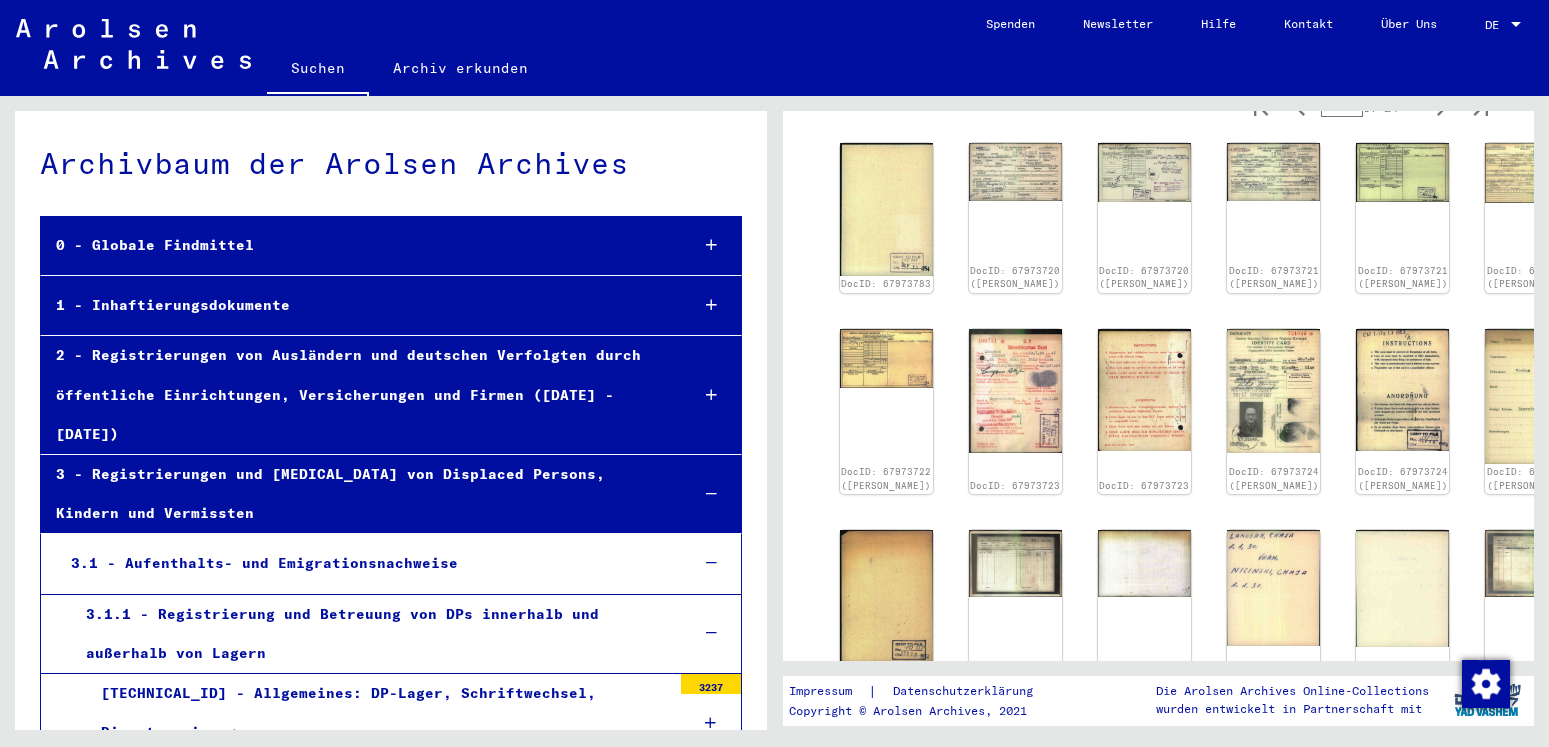 scroll, scrollTop: 178, scrollLeft: 0, axis: vertical 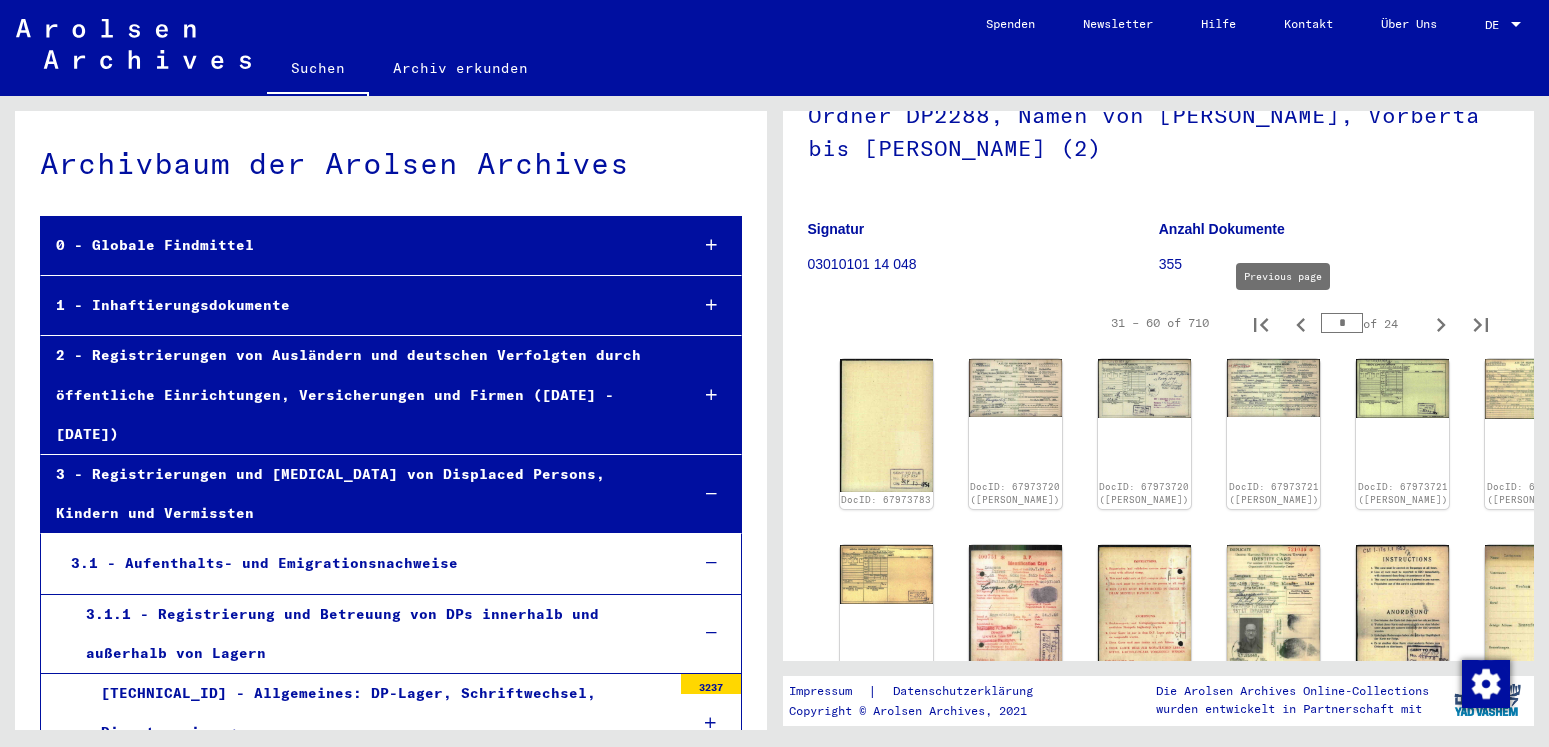 click 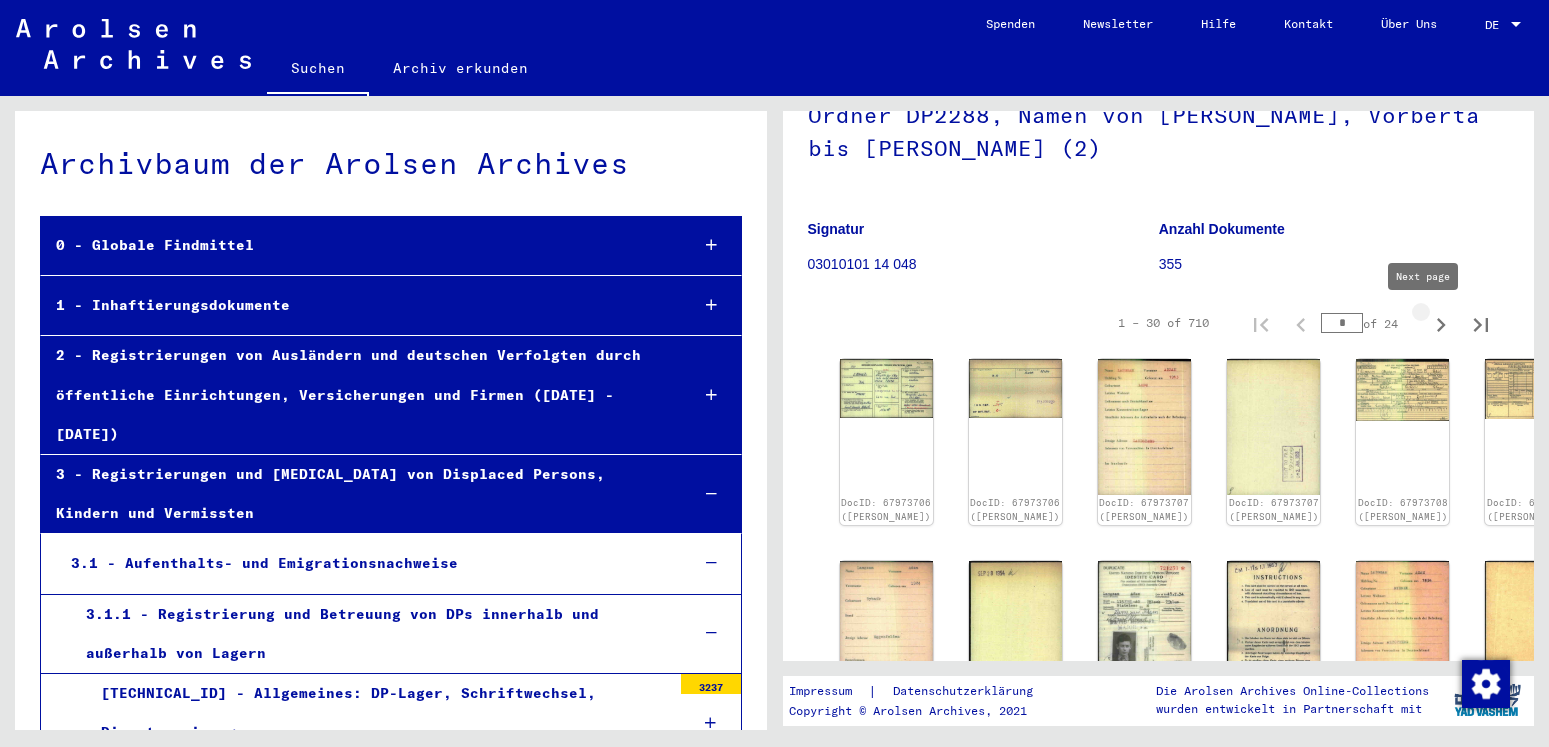 click 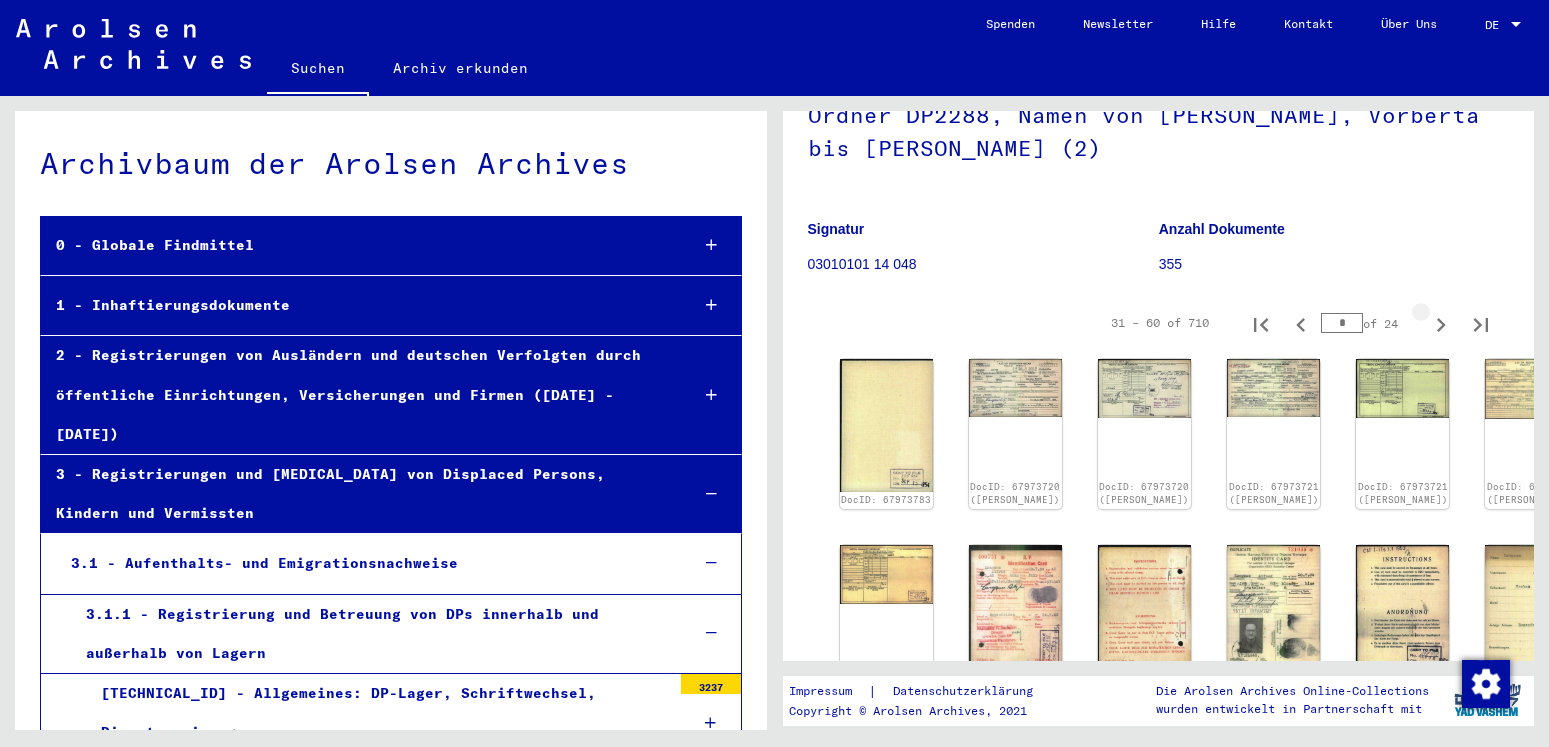 click 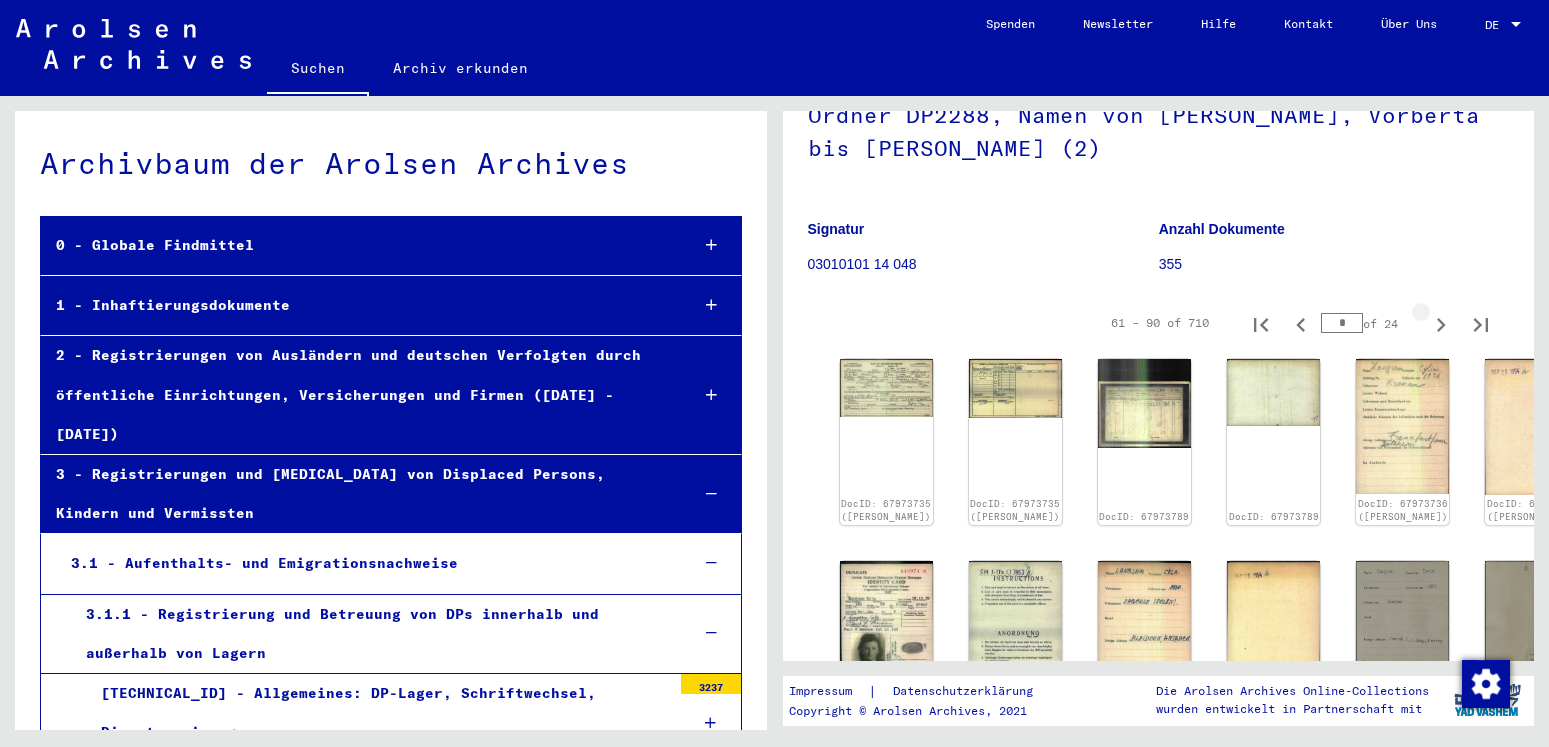 click 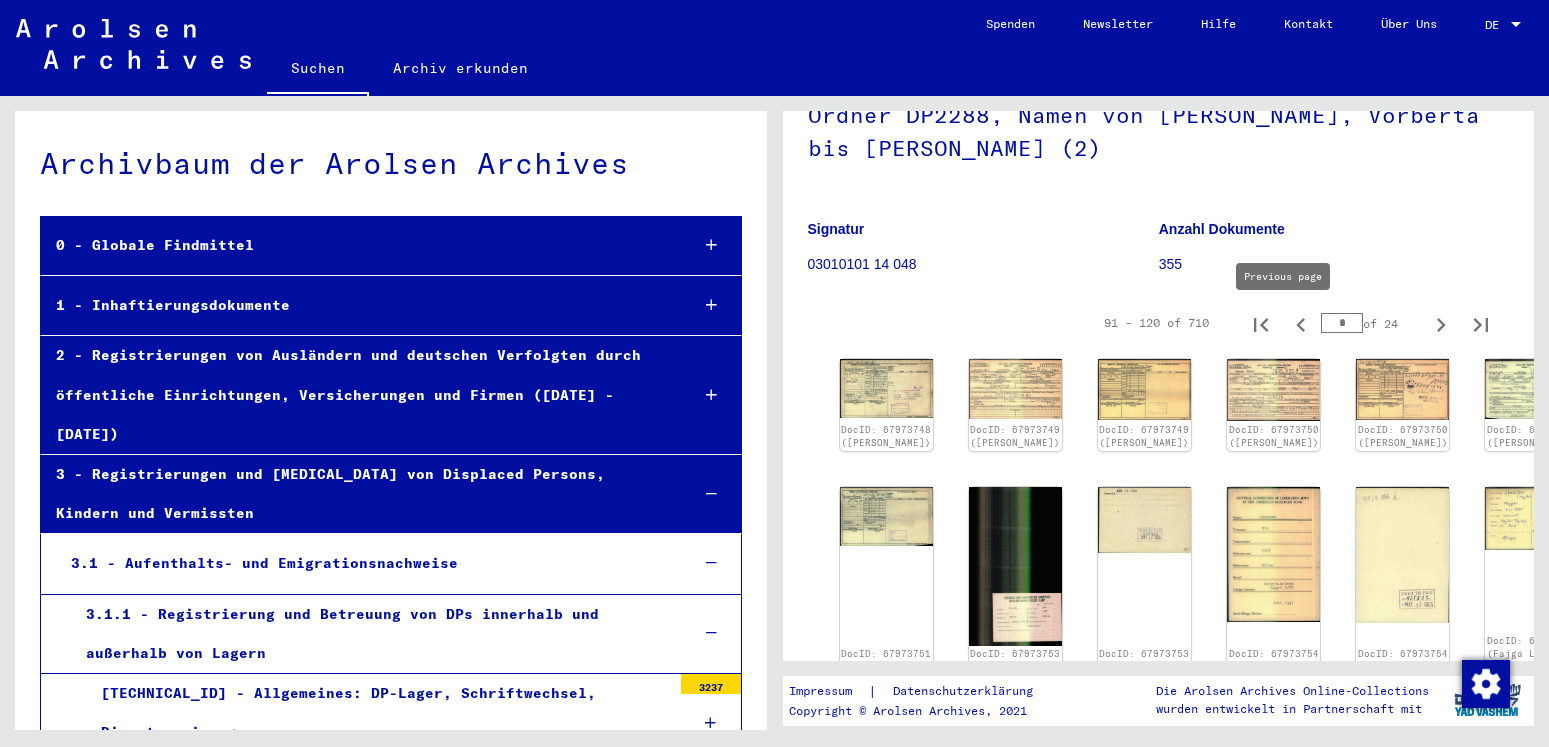 click 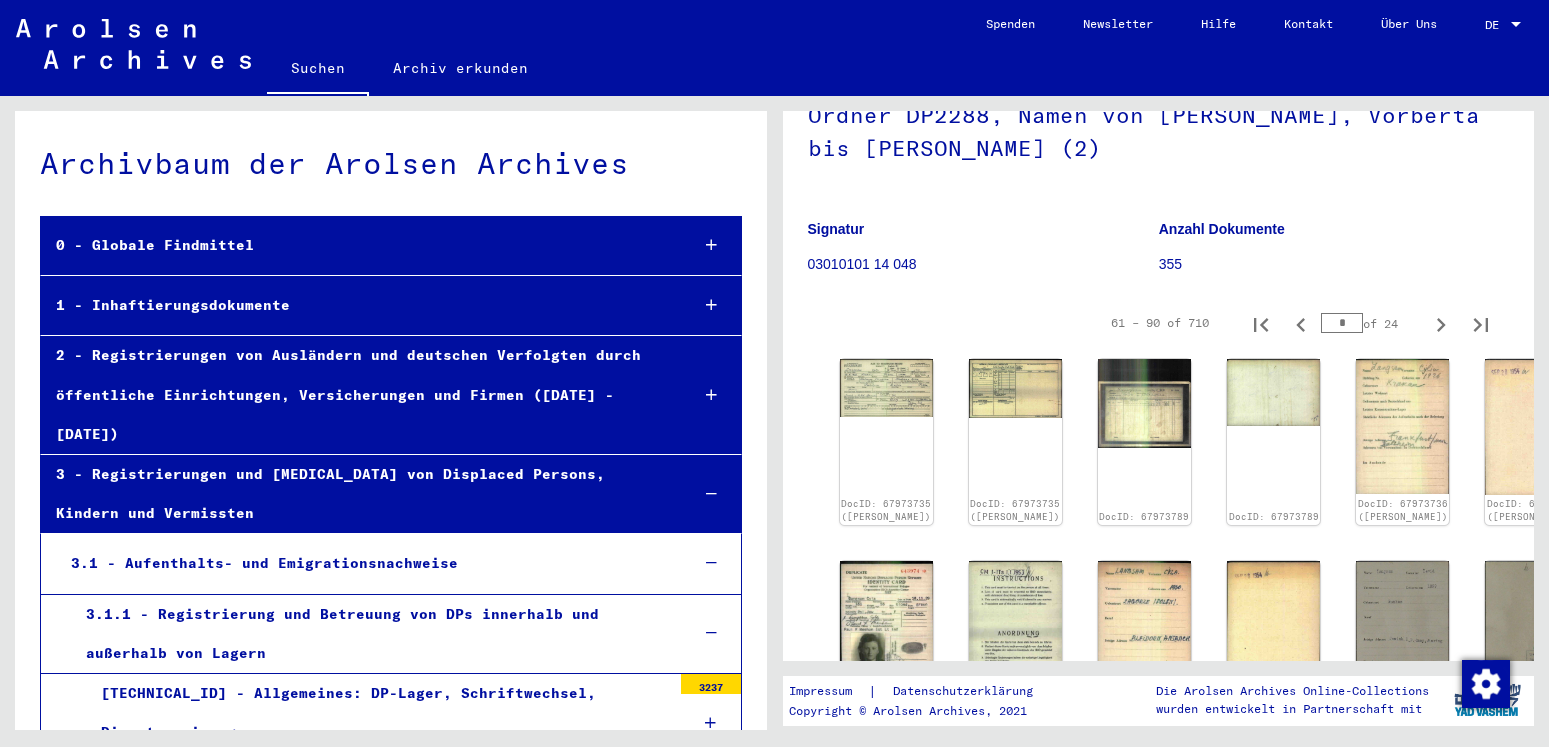 scroll, scrollTop: 394, scrollLeft: 0, axis: vertical 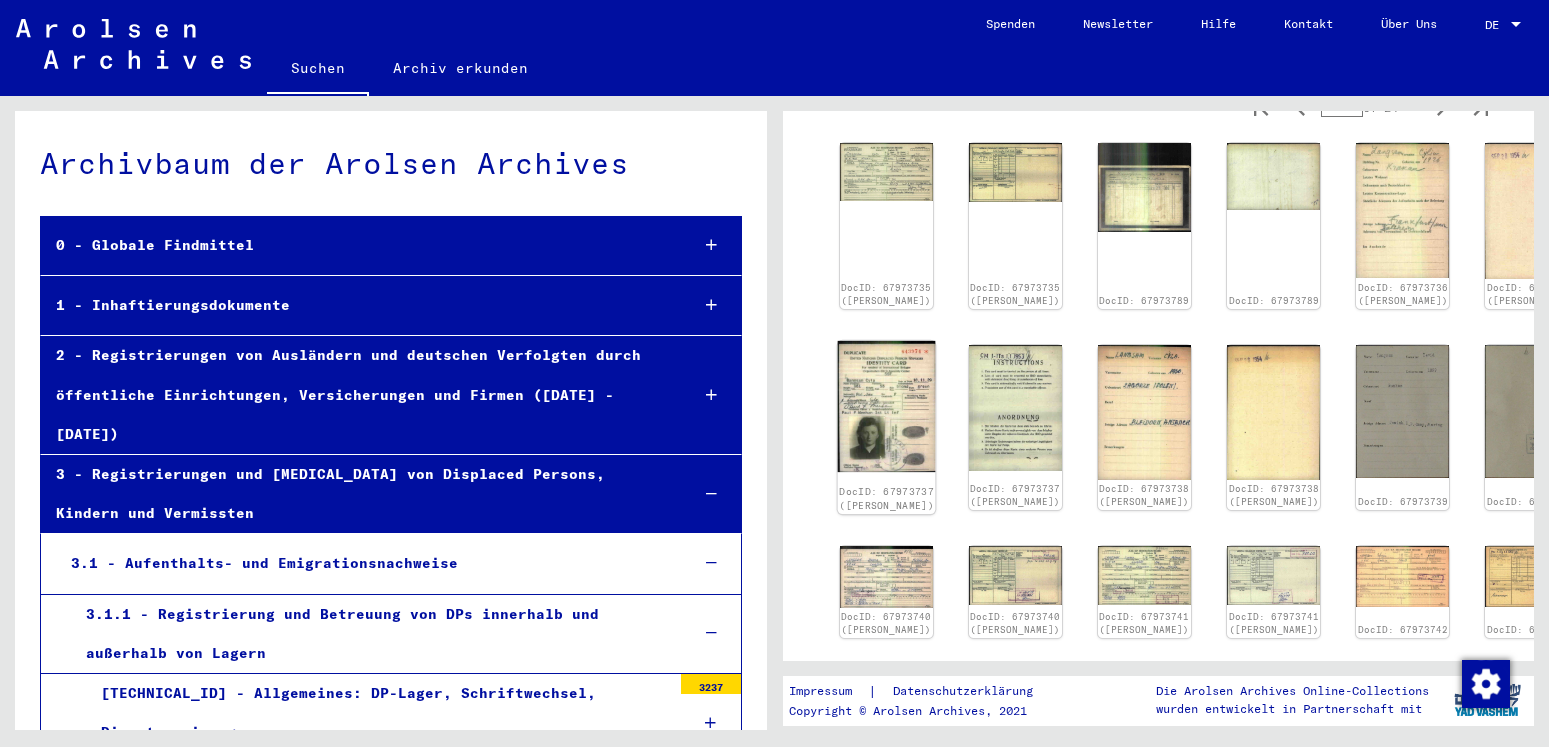 click 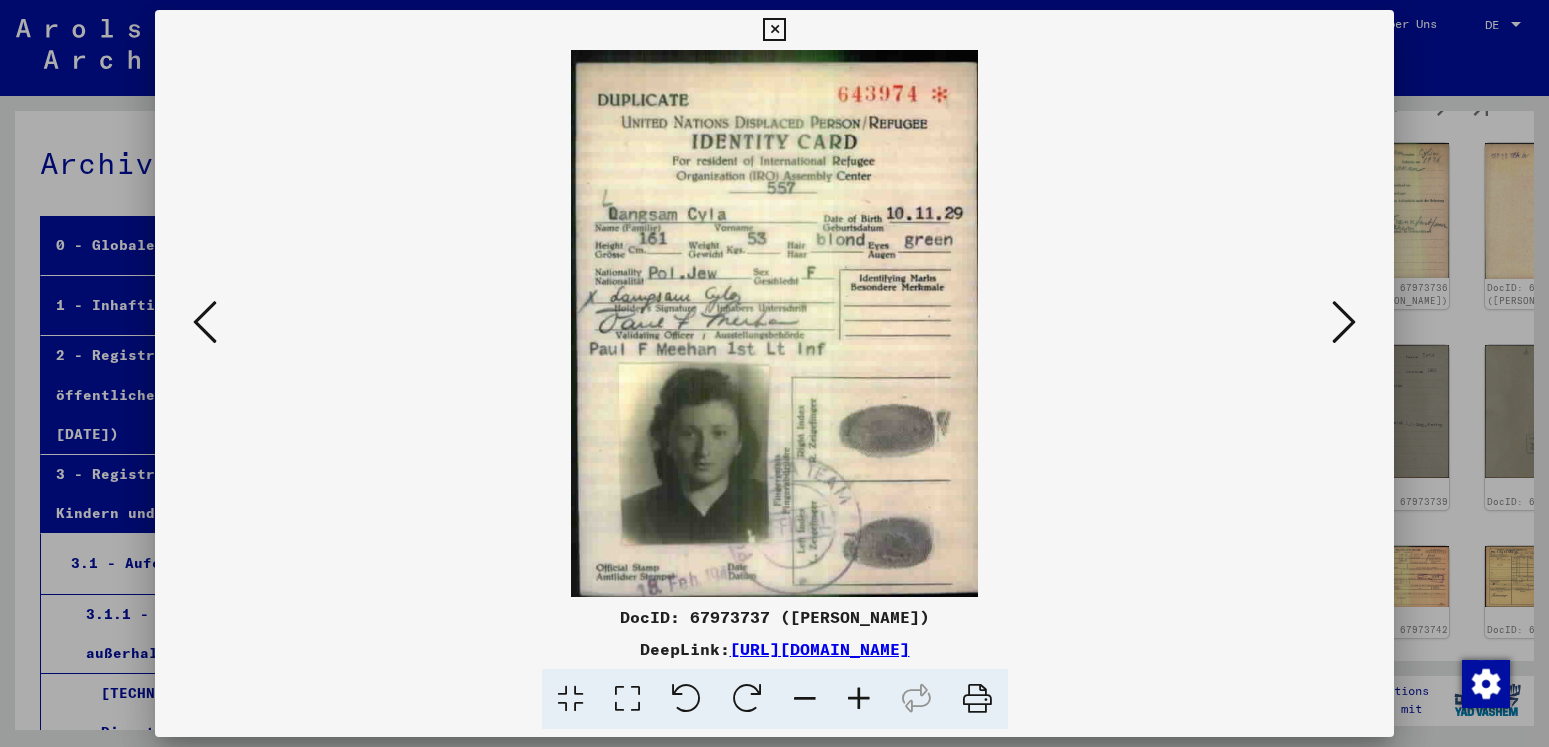 click at bounding box center [1344, 322] 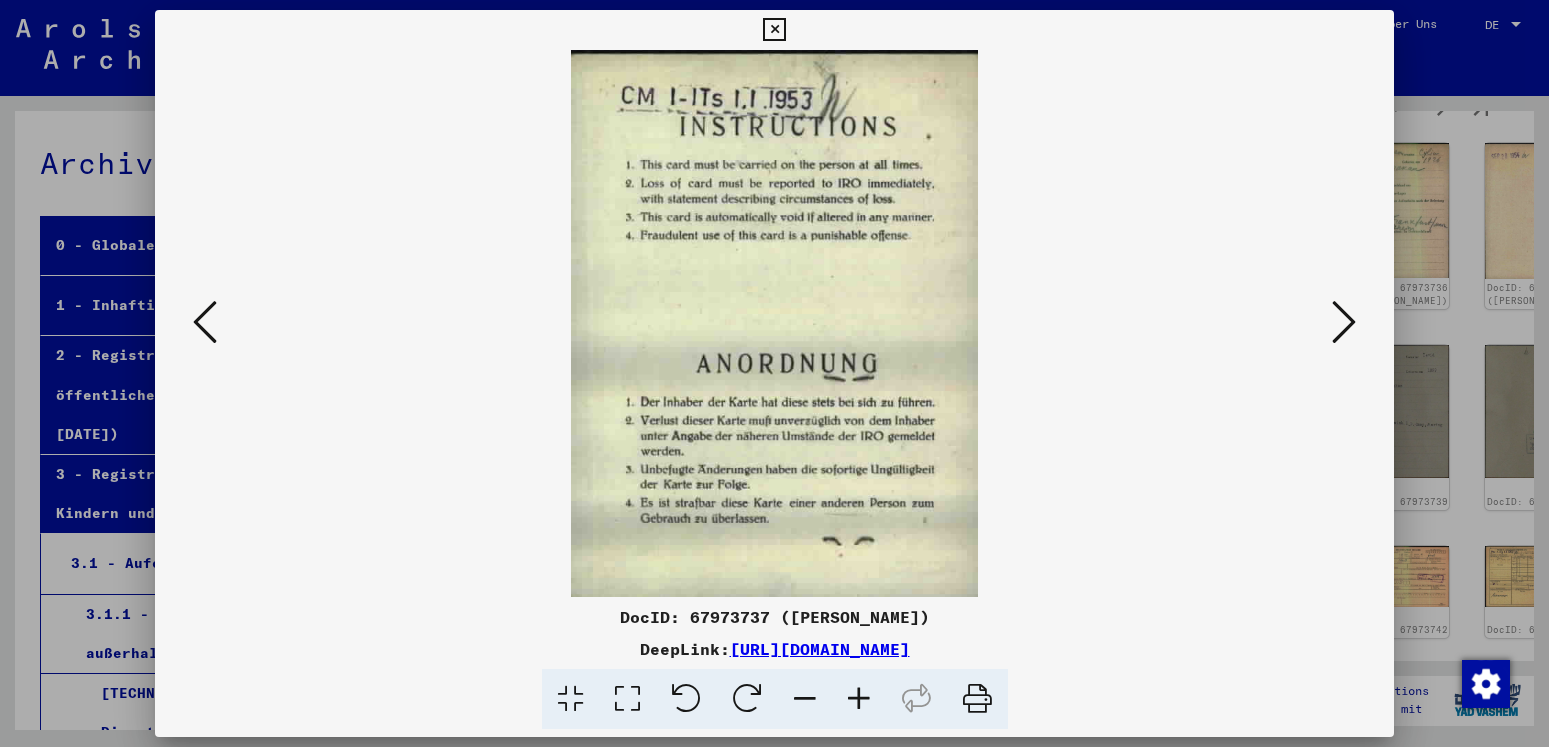 click at bounding box center [1344, 322] 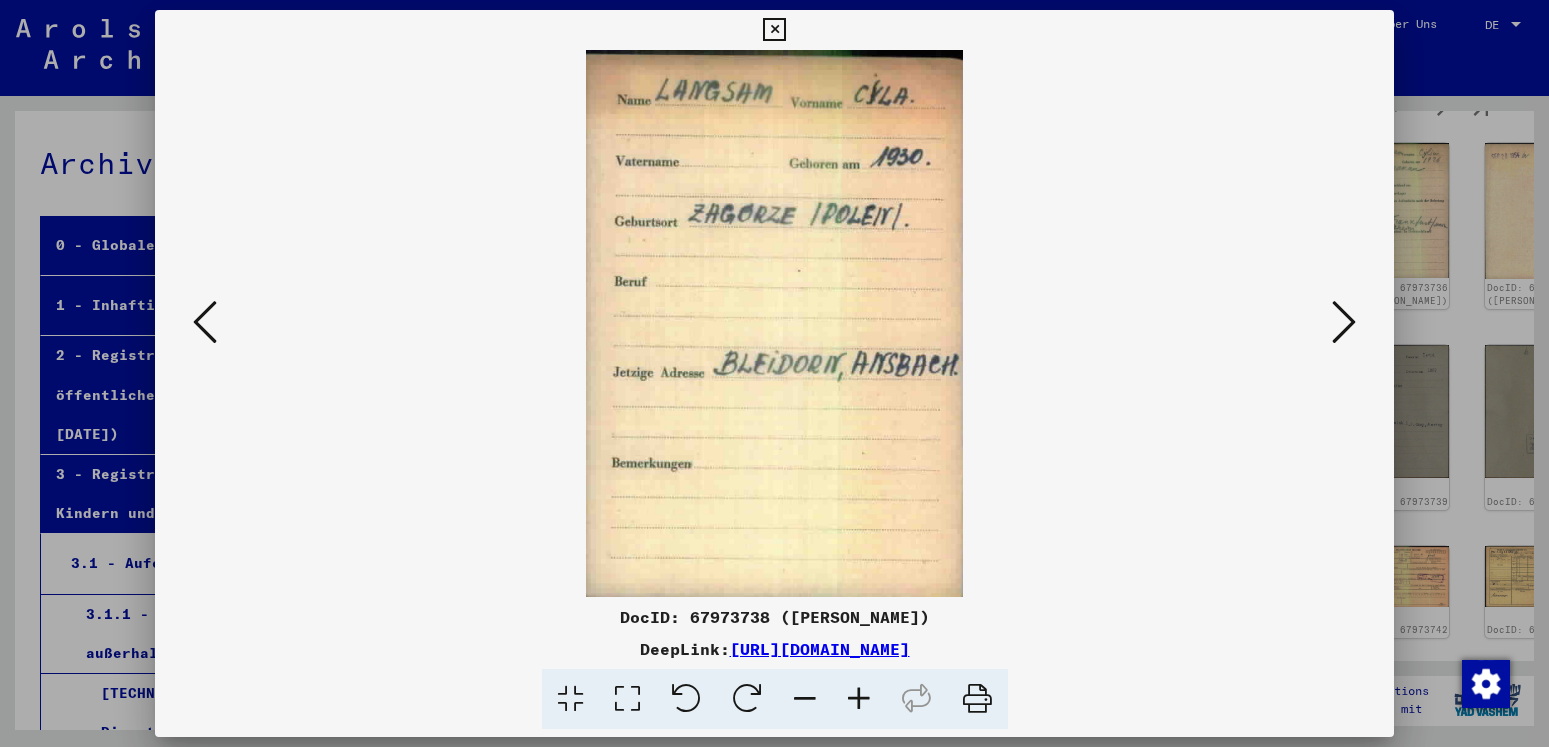 click at bounding box center (1344, 322) 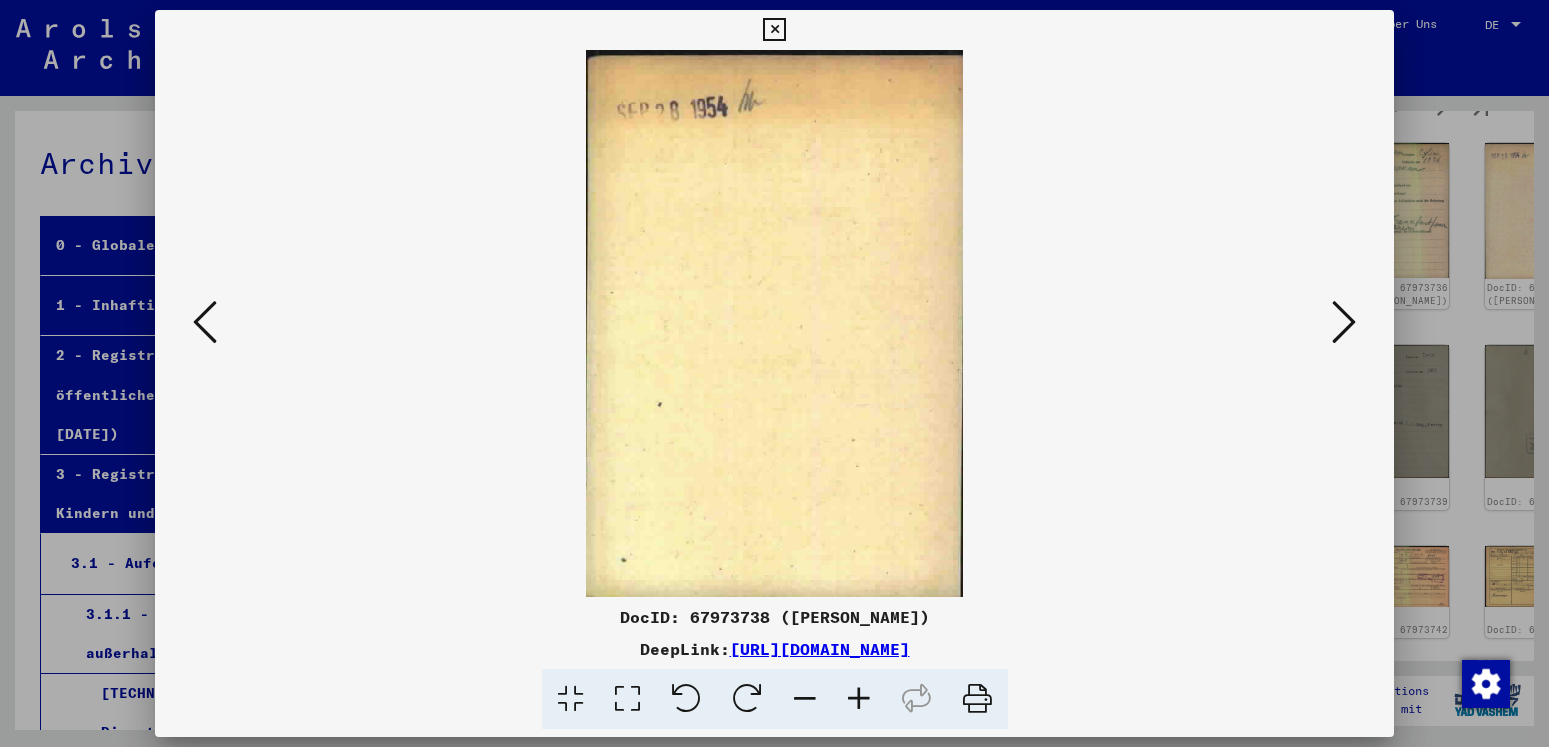 click at bounding box center (1344, 322) 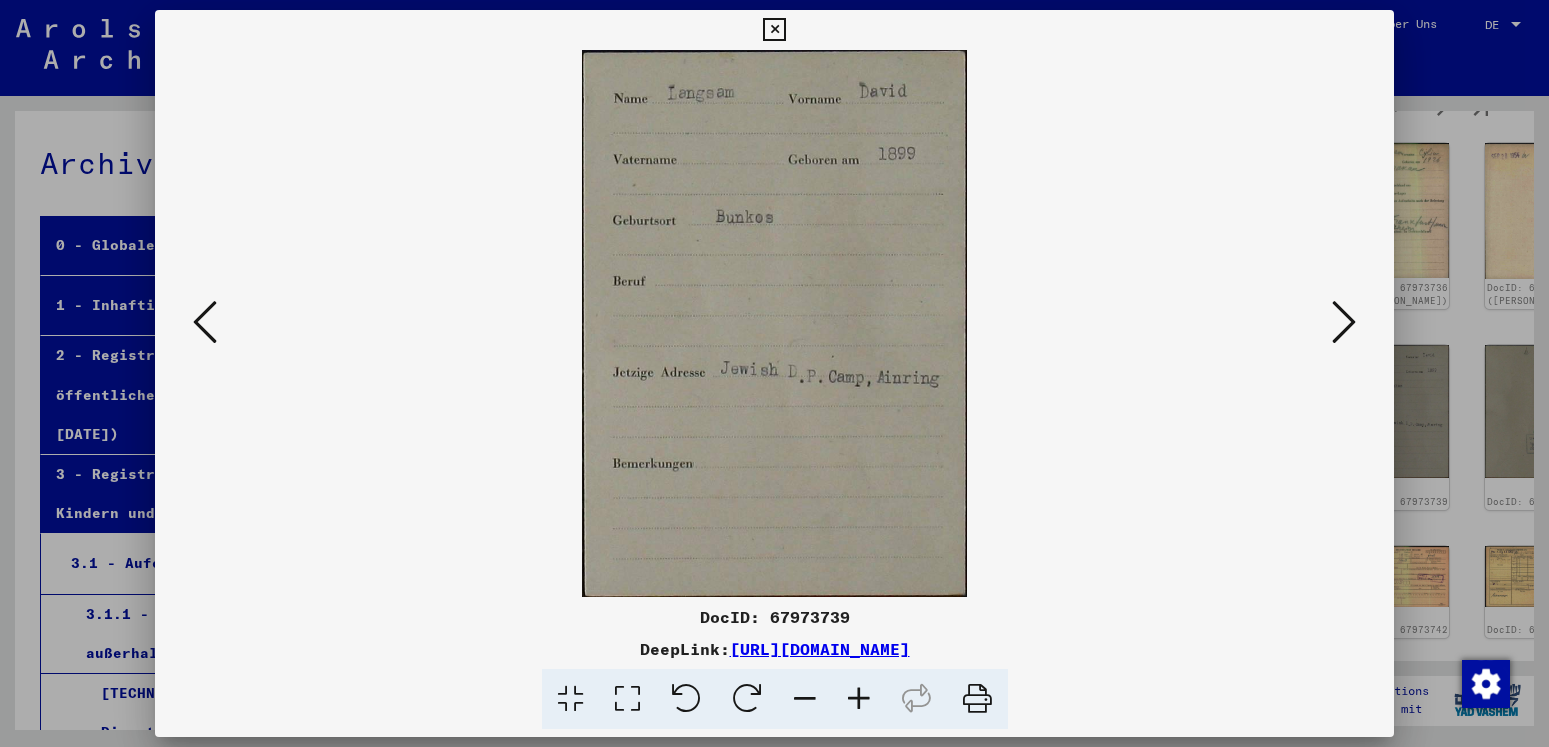 click at bounding box center [1344, 322] 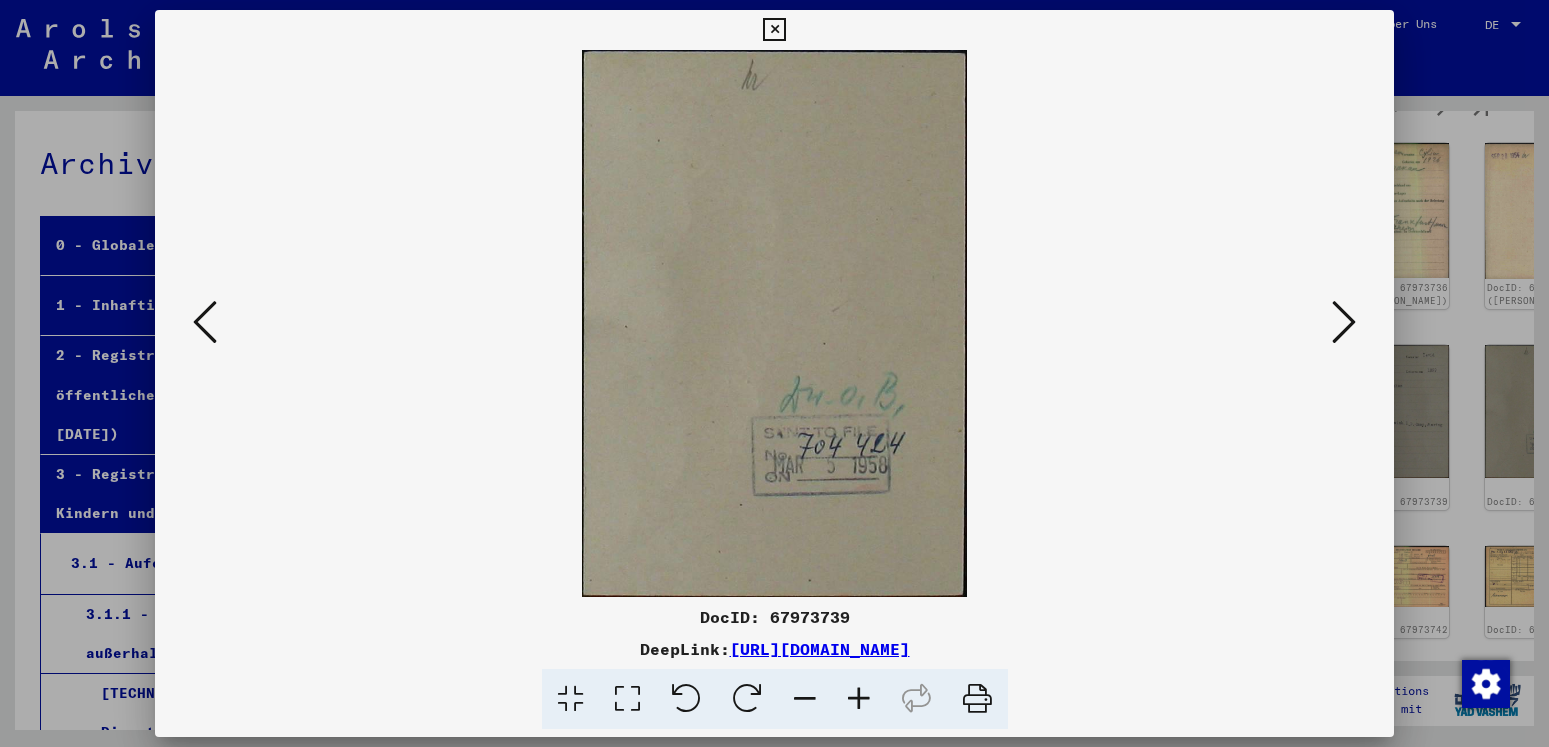 click at bounding box center (1344, 322) 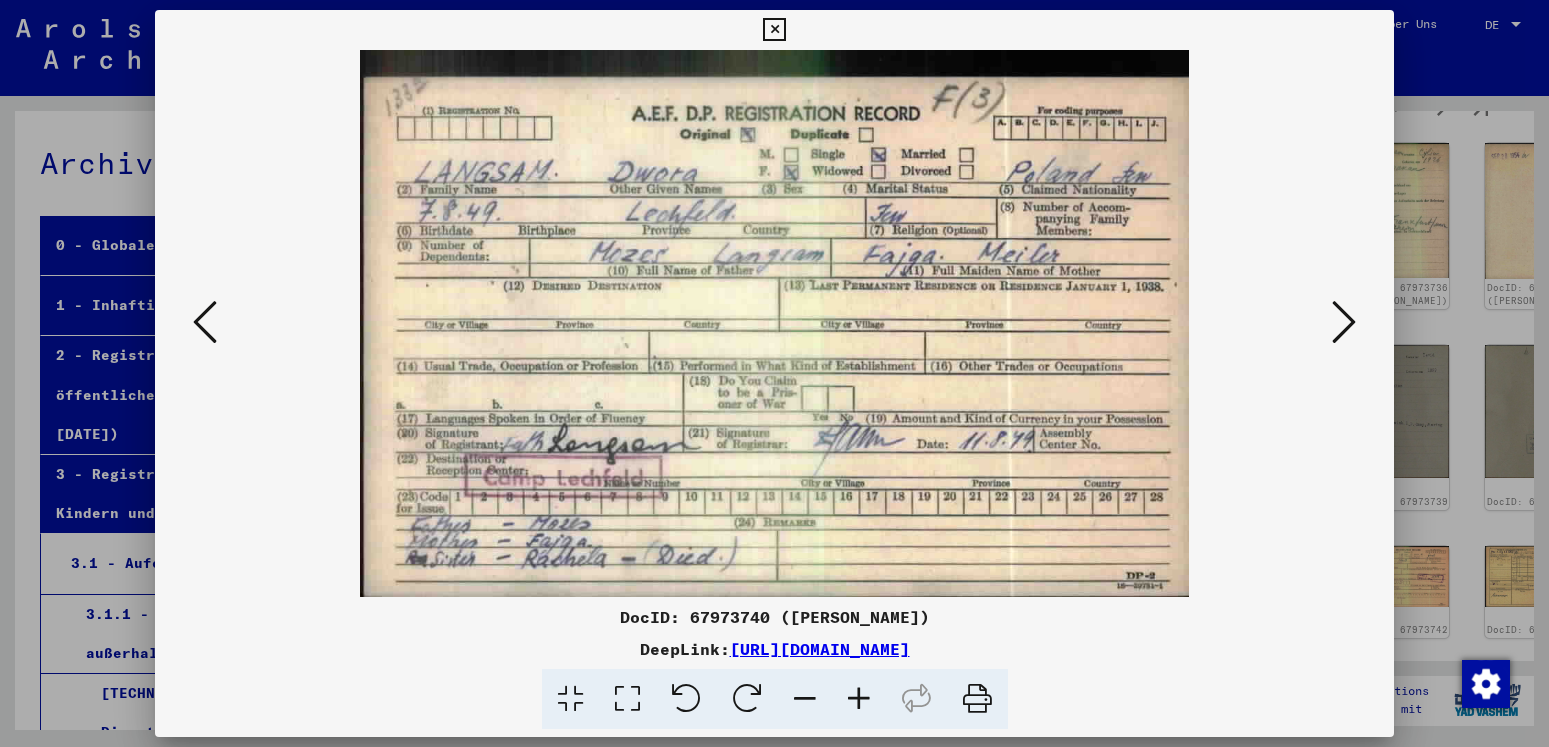 click at bounding box center (1344, 322) 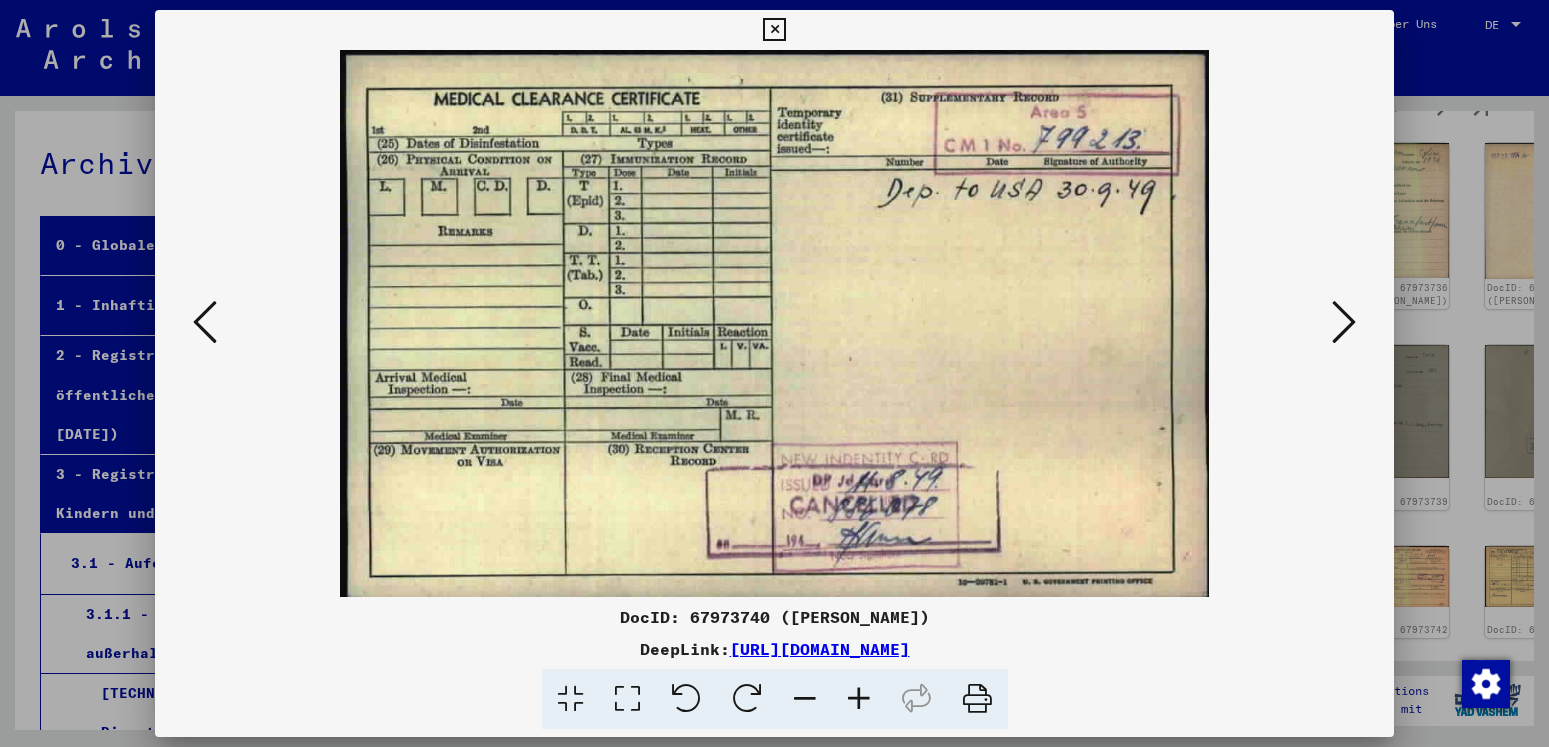 click at bounding box center (1344, 322) 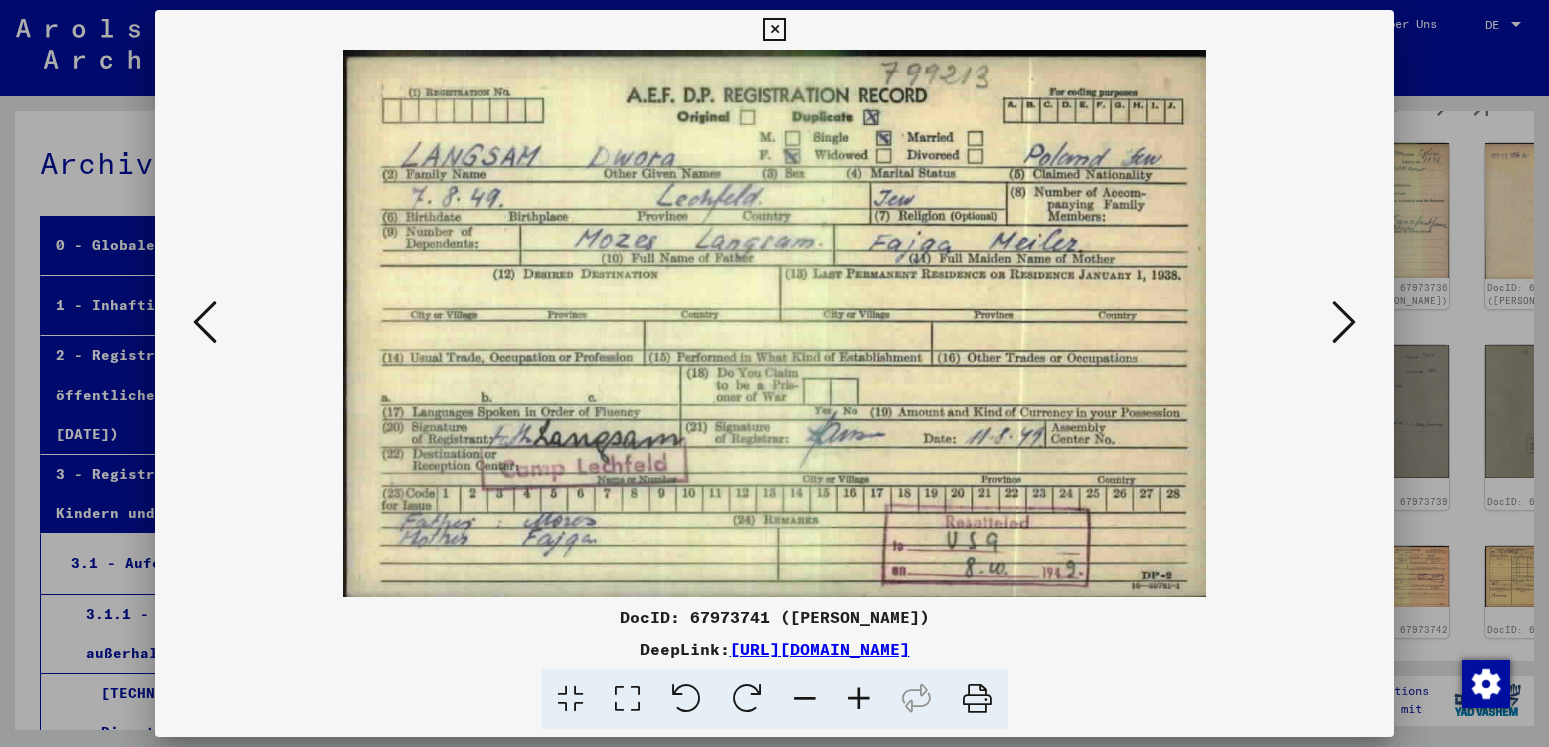 click at bounding box center [1344, 322] 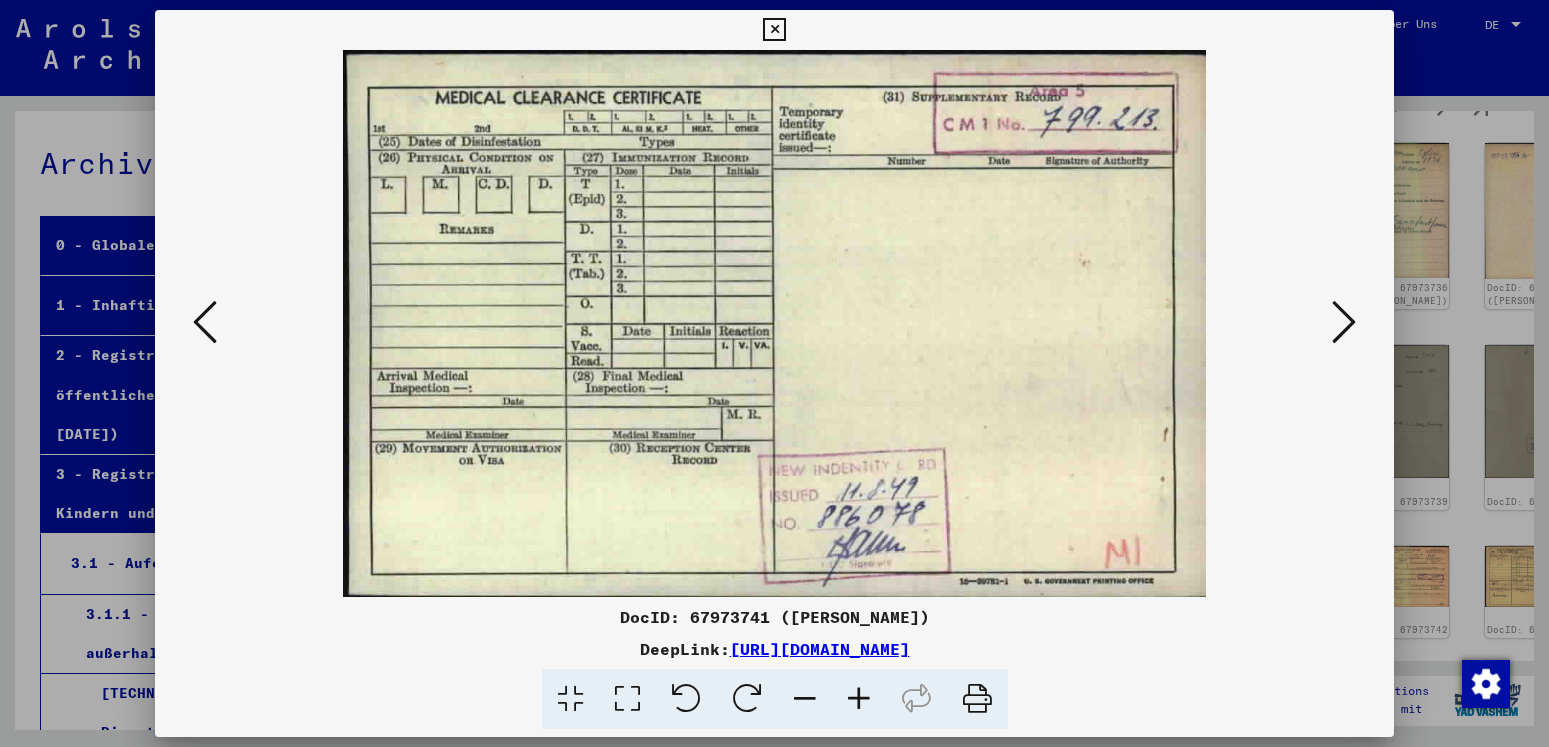 click at bounding box center (1344, 322) 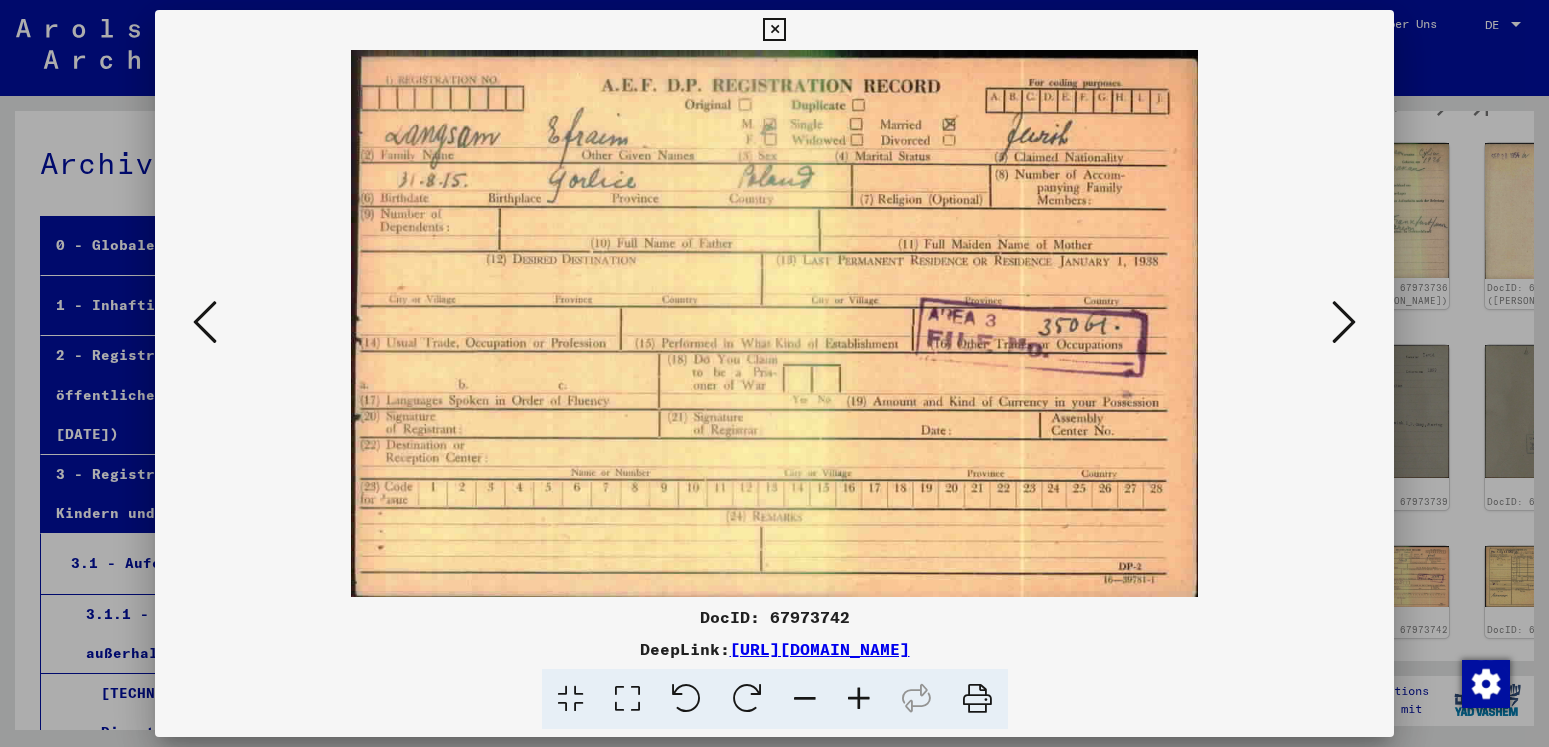 click at bounding box center [1344, 322] 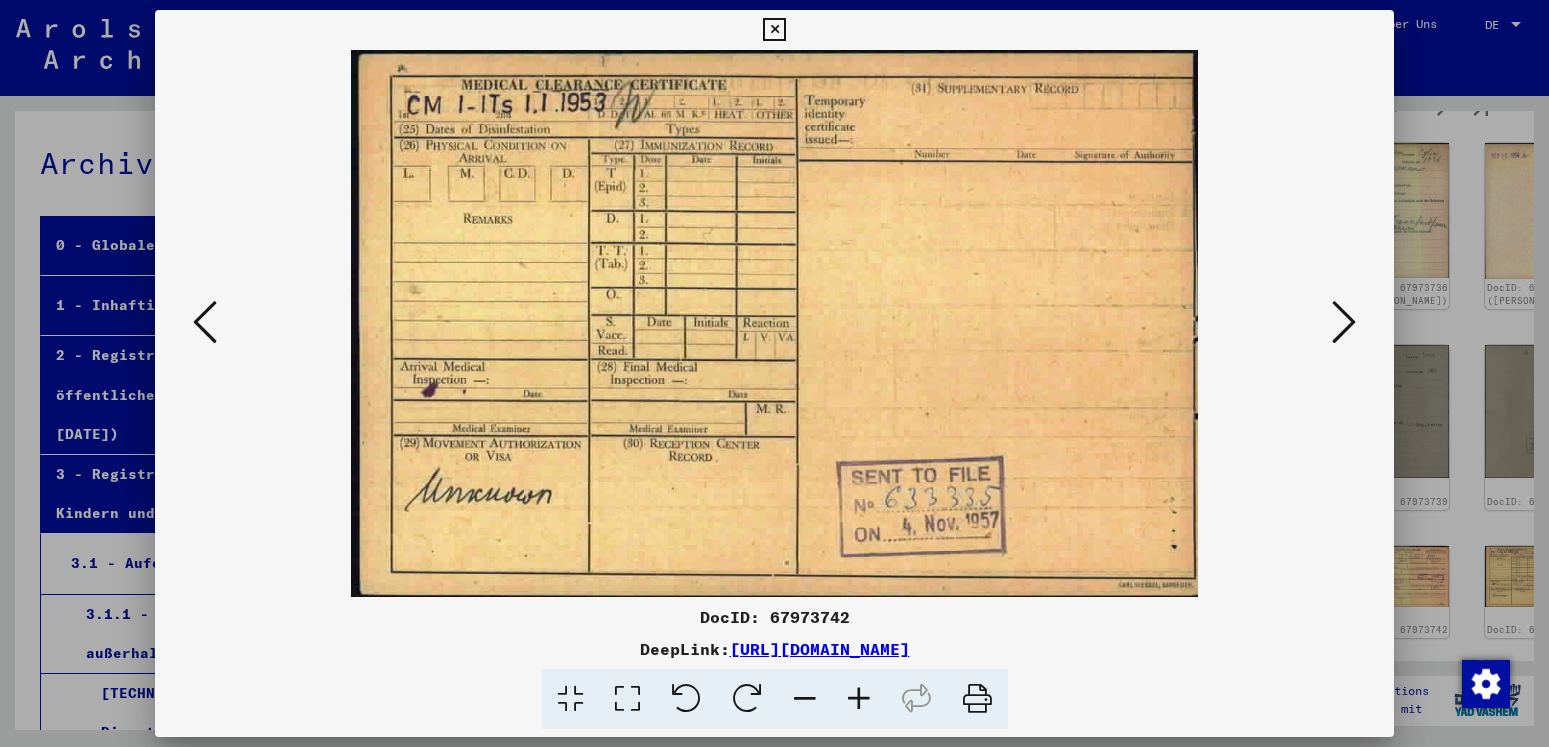click at bounding box center [1344, 322] 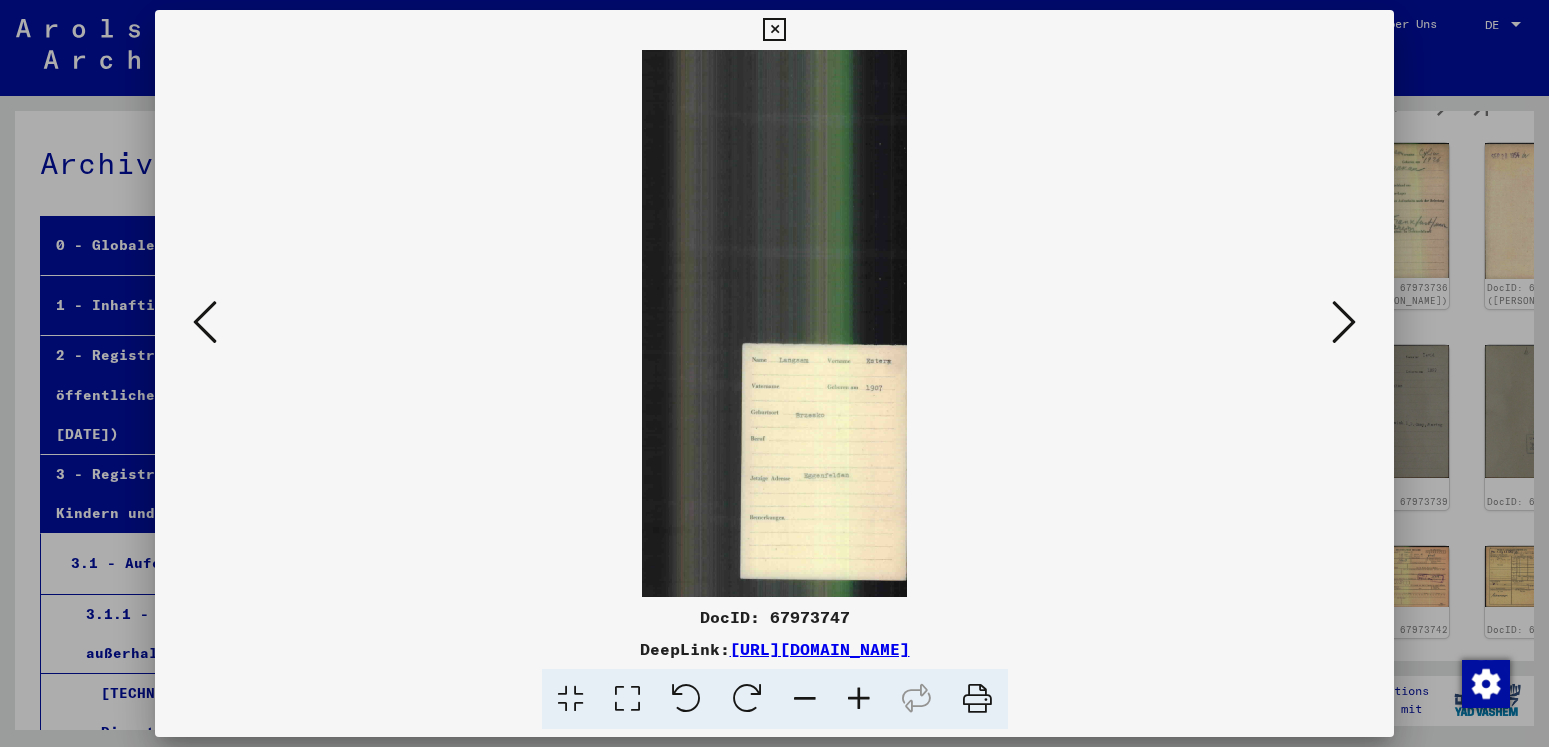 click at bounding box center (1344, 322) 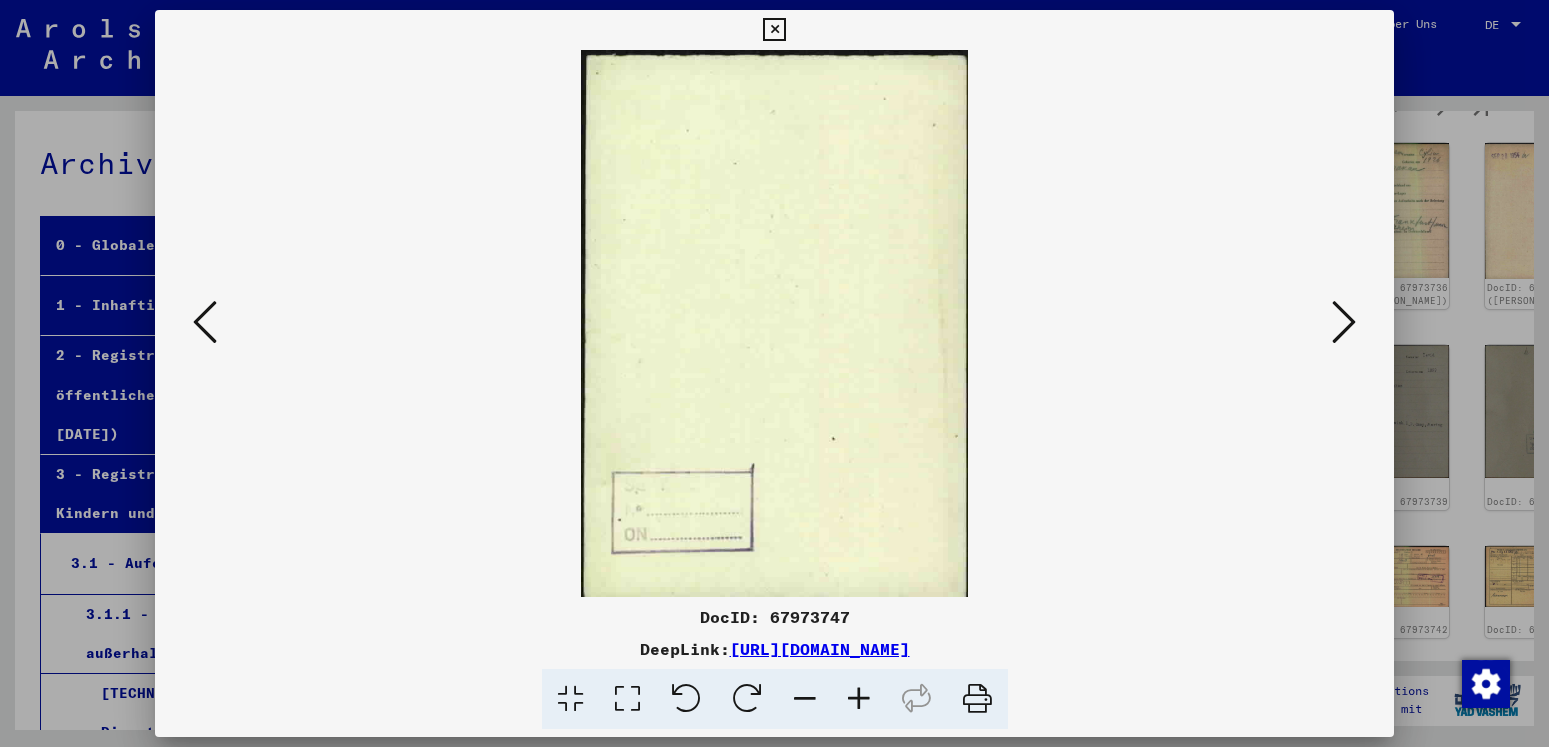 click at bounding box center [1344, 322] 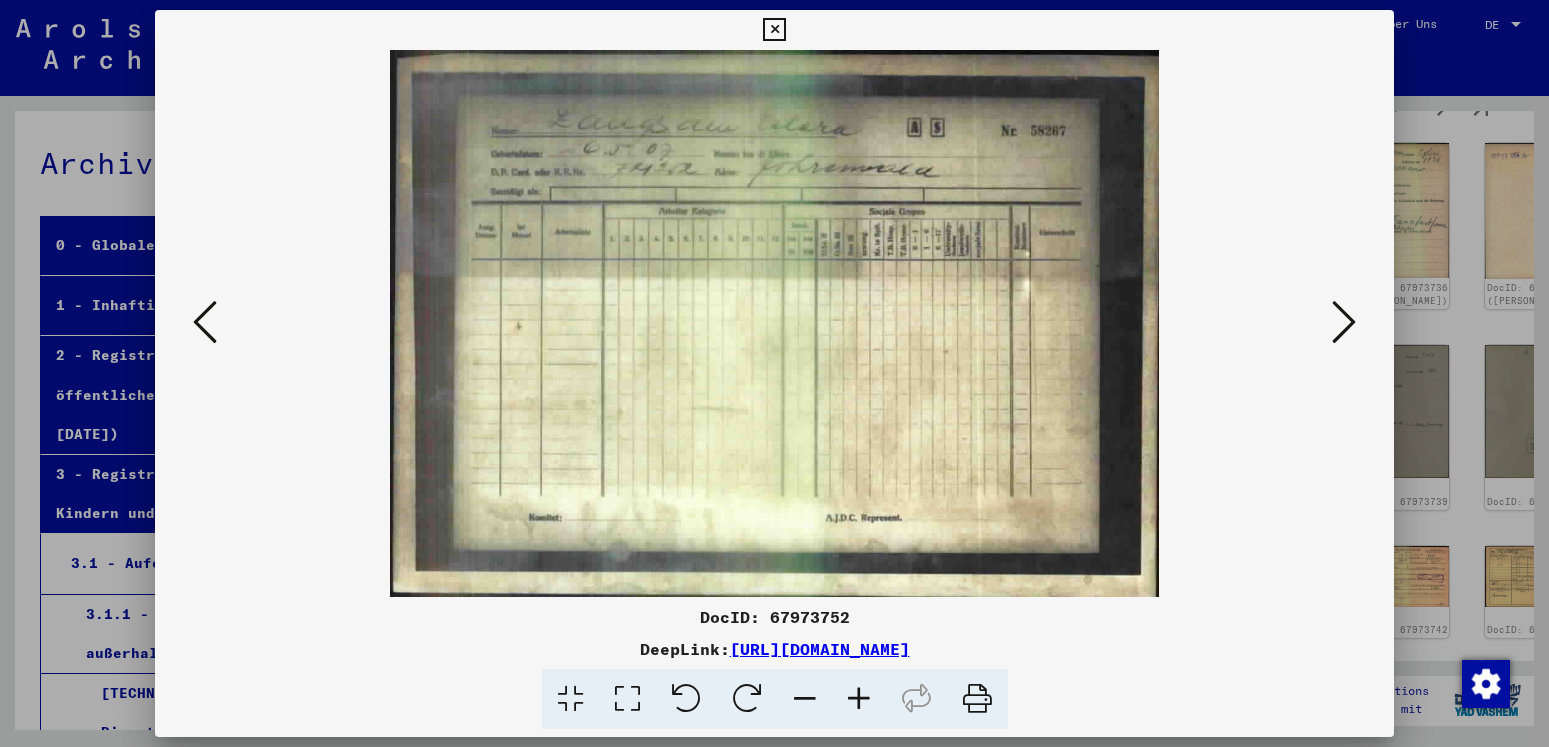 click at bounding box center [1344, 322] 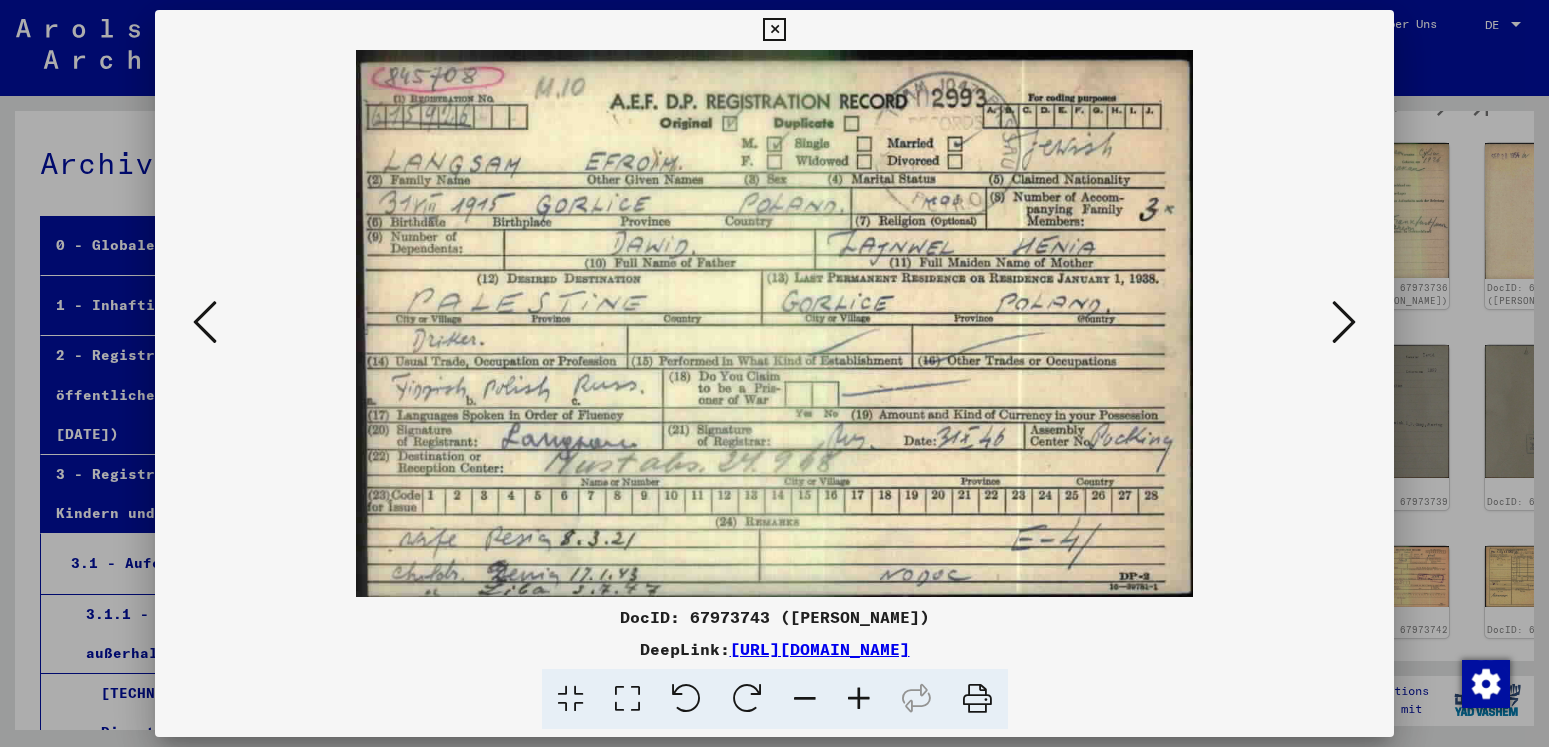 click at bounding box center (774, 30) 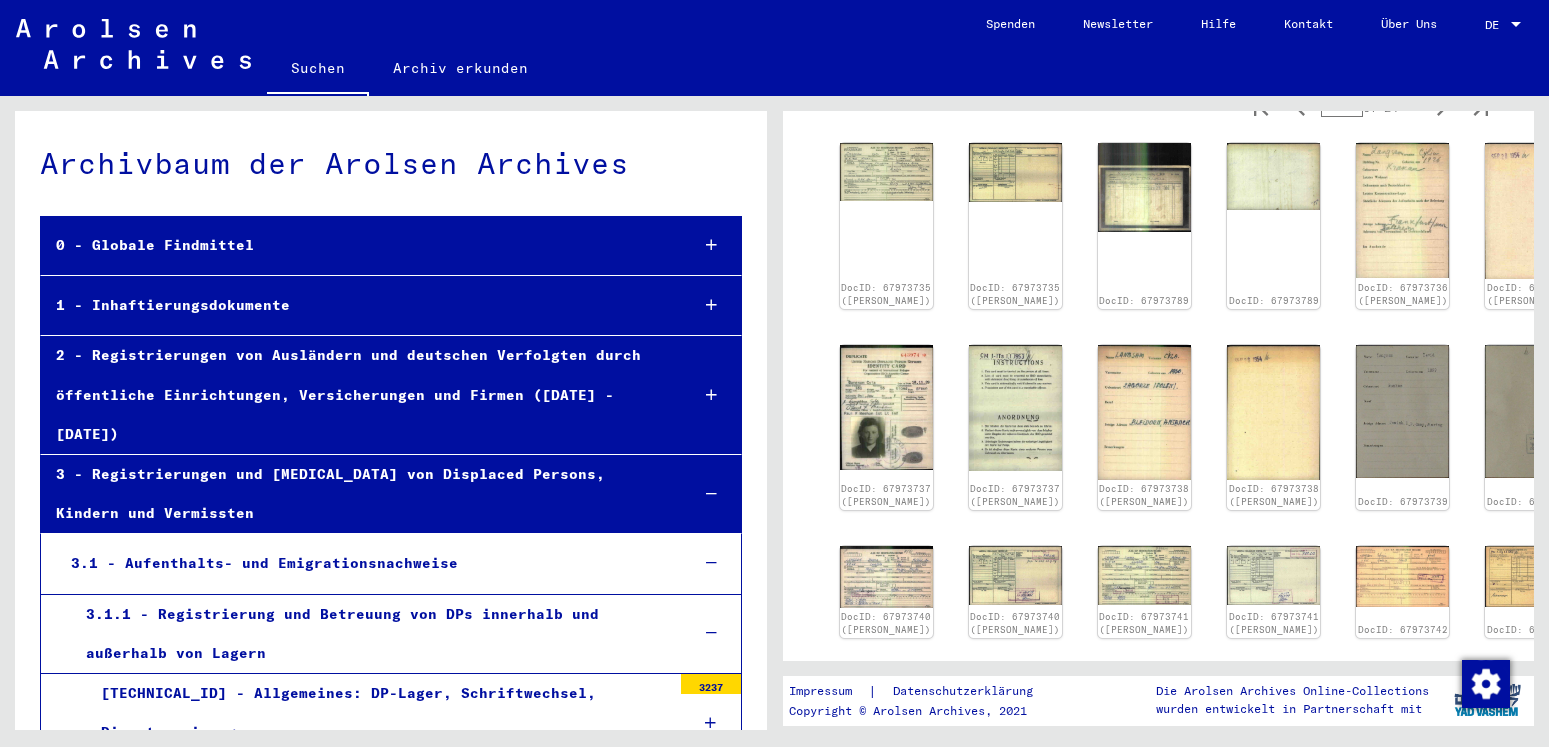 scroll, scrollTop: 934, scrollLeft: 0, axis: vertical 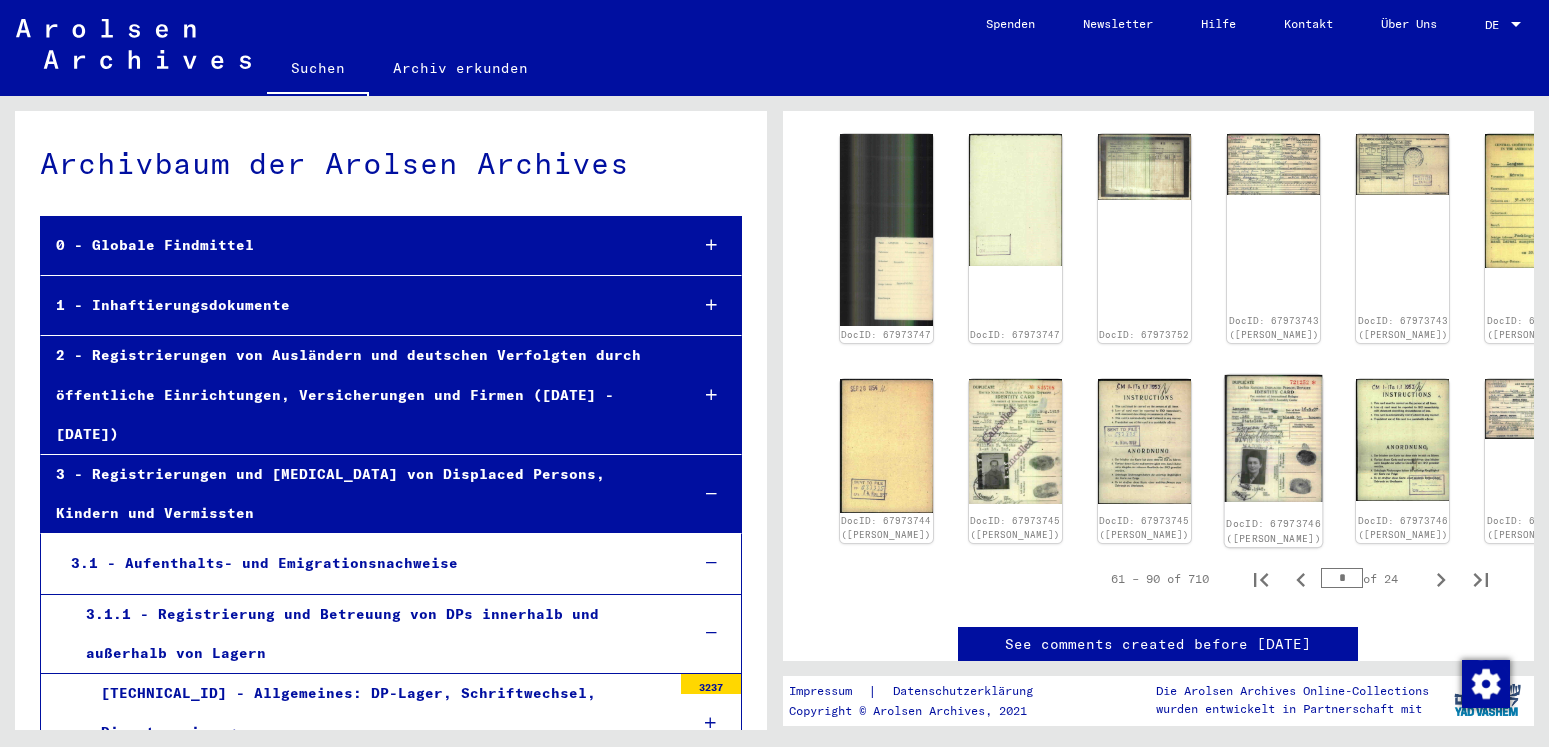 click 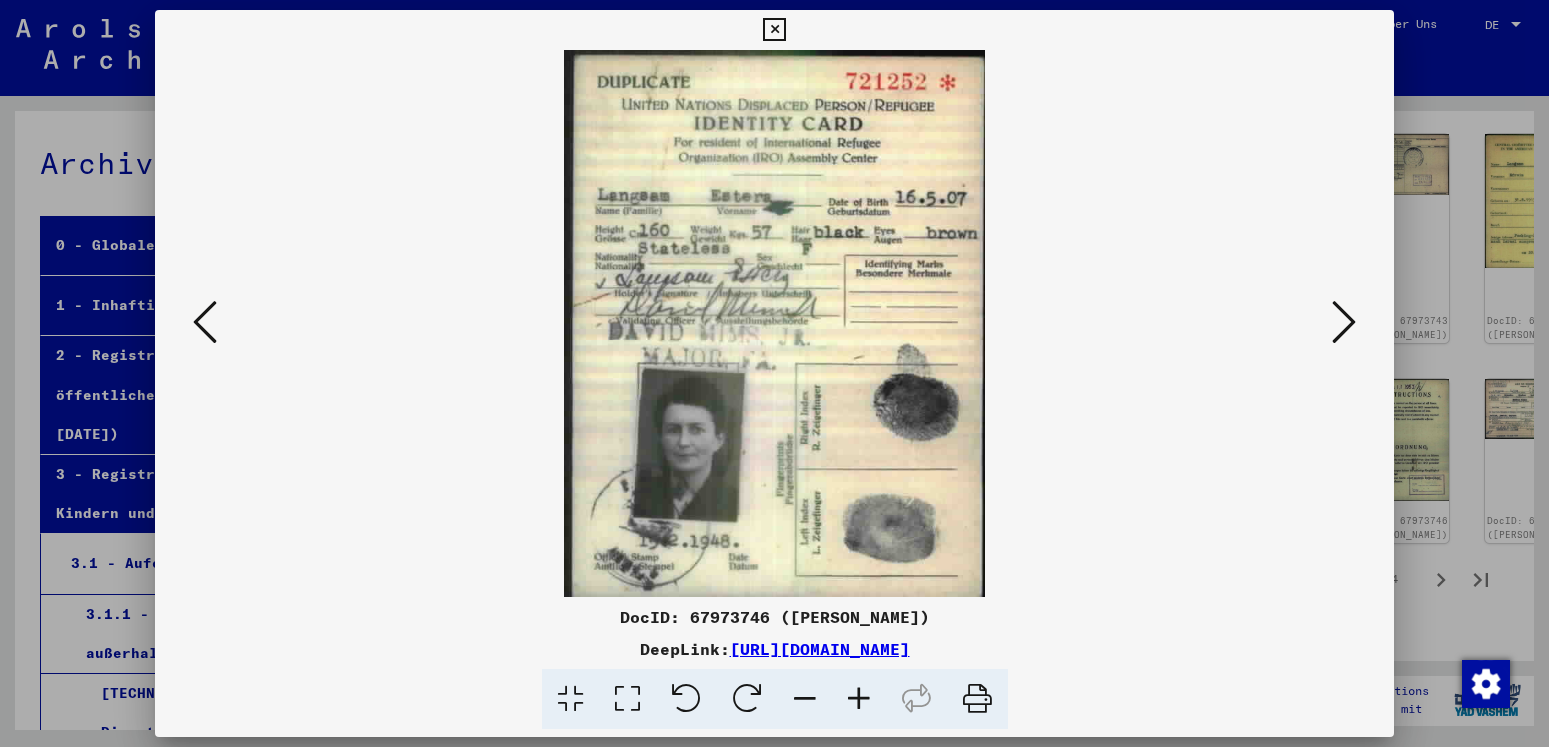 scroll, scrollTop: 934, scrollLeft: 0, axis: vertical 